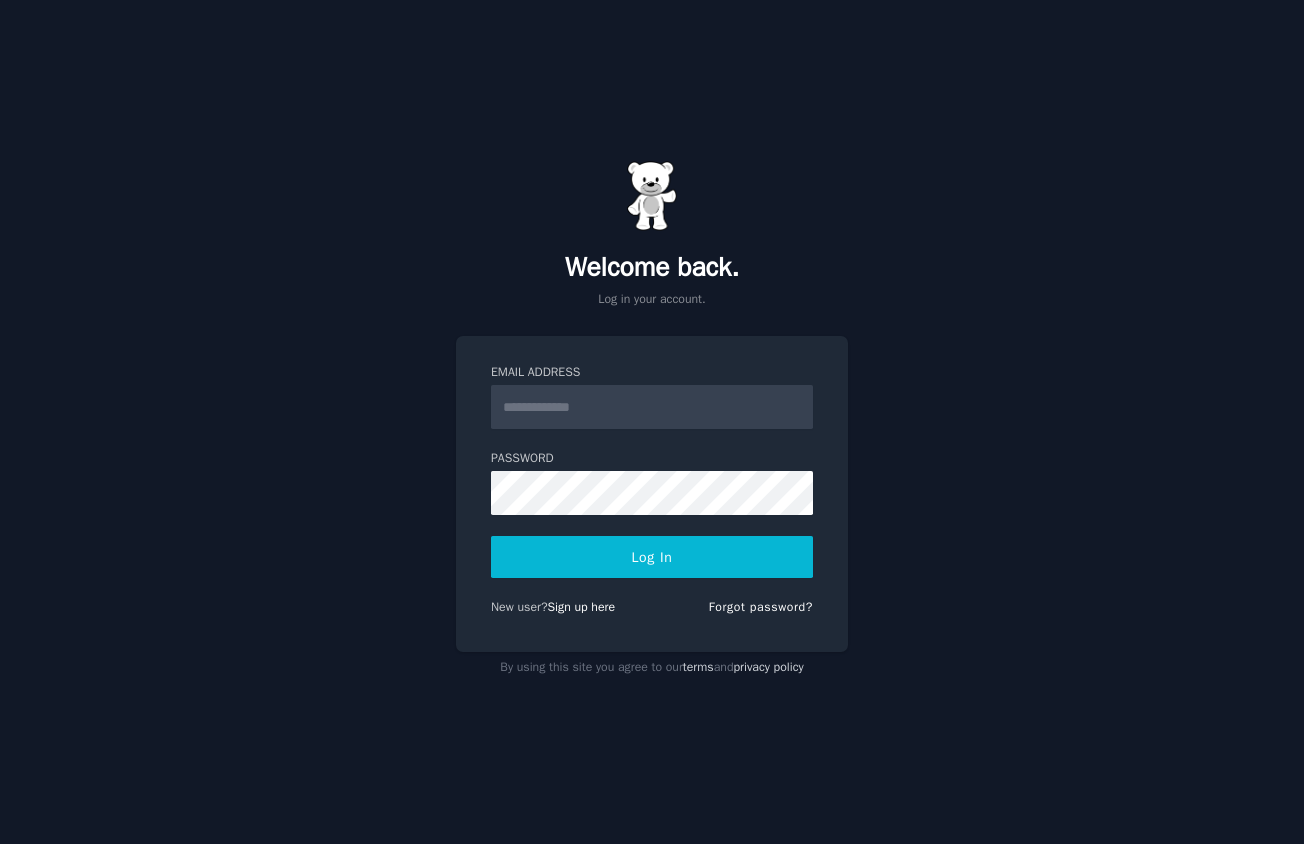 scroll, scrollTop: 0, scrollLeft: 0, axis: both 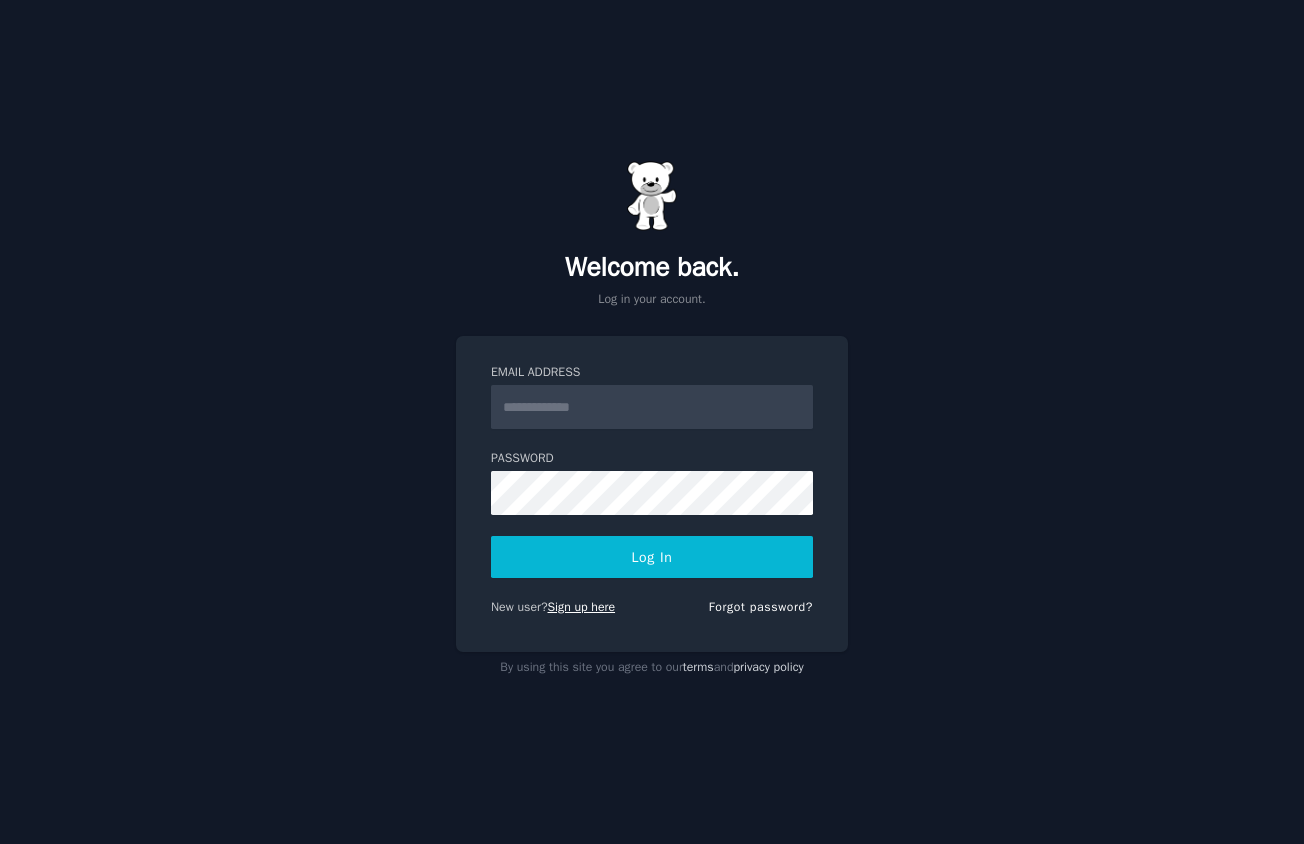 click on "Sign up here" at bounding box center (582, 607) 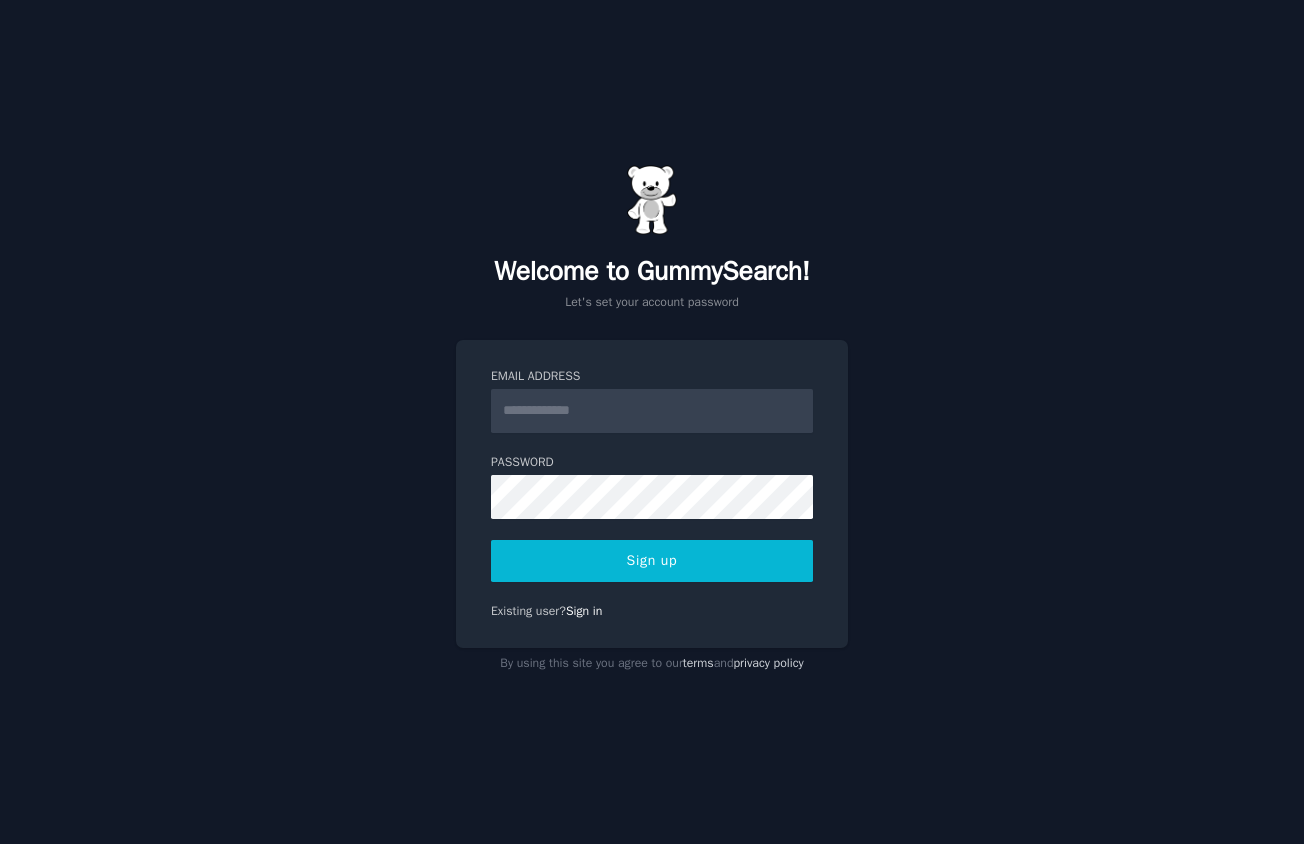 scroll, scrollTop: 0, scrollLeft: 0, axis: both 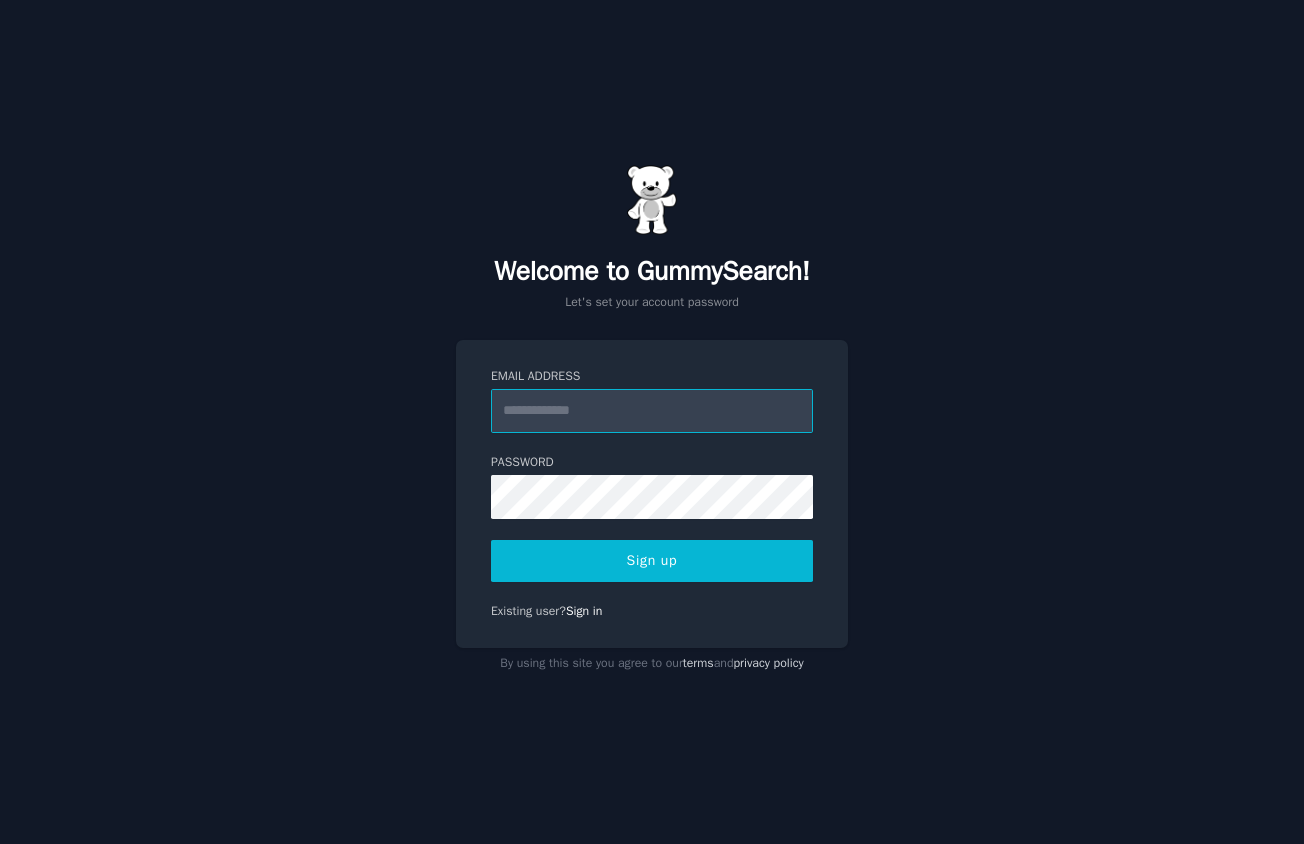 click on "Email Address" at bounding box center [652, 411] 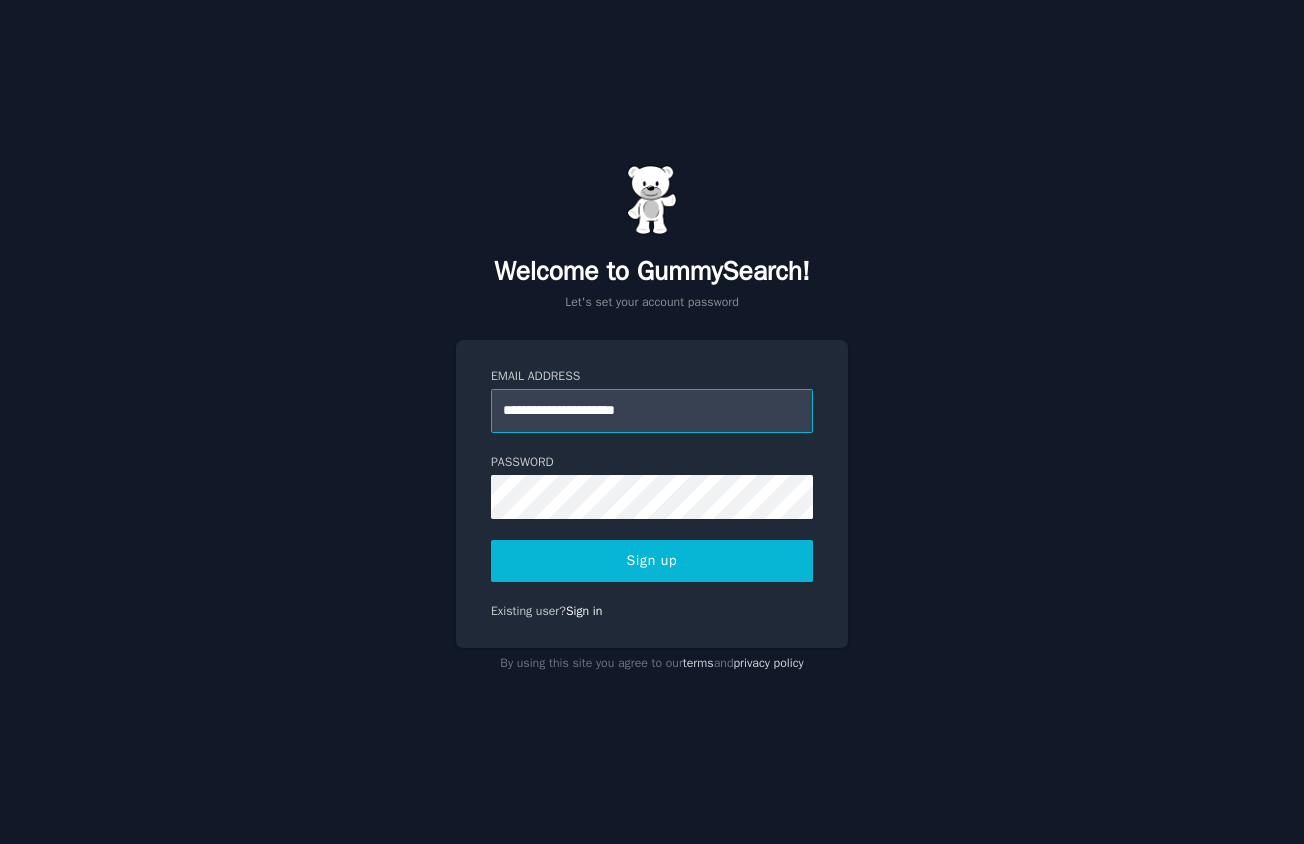 type on "**********" 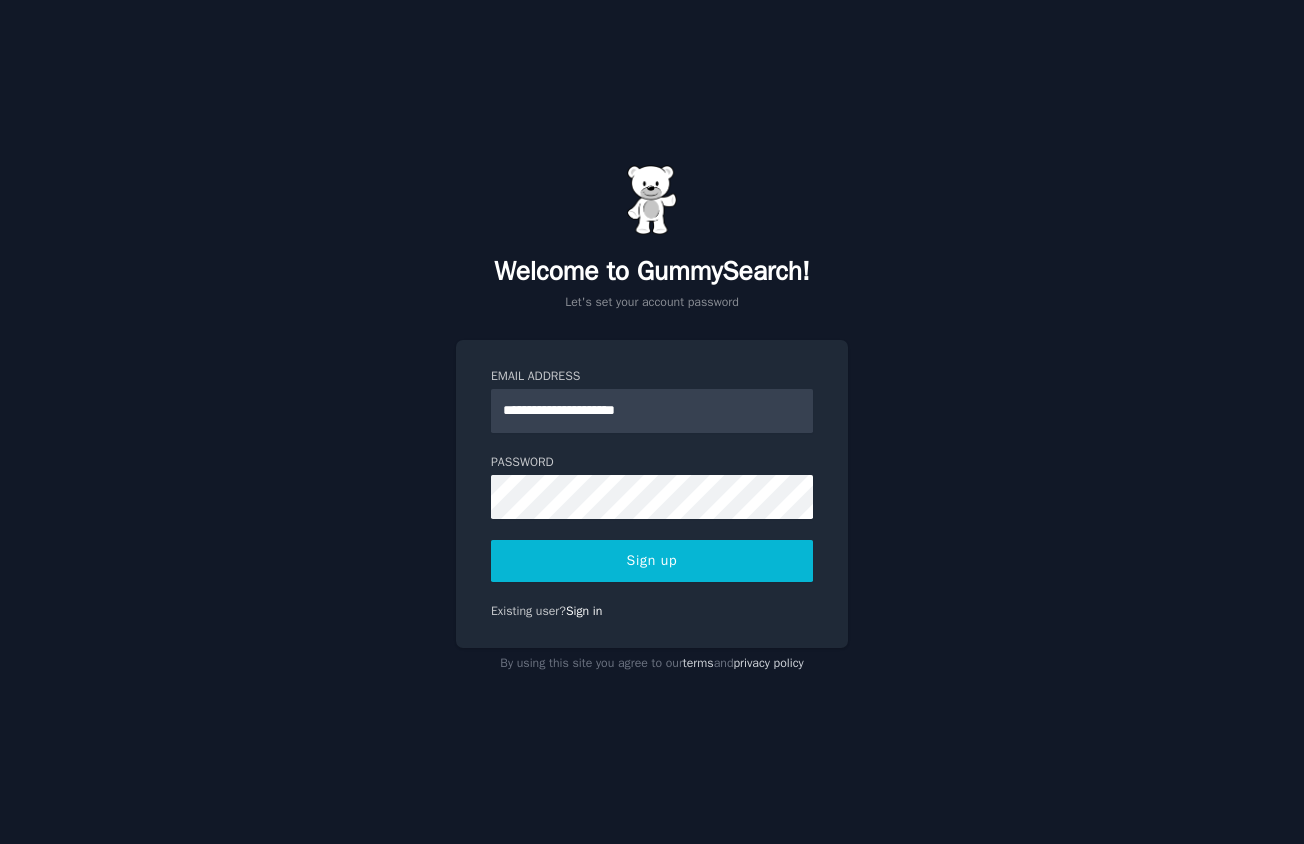 click on "Sign up" at bounding box center (652, 561) 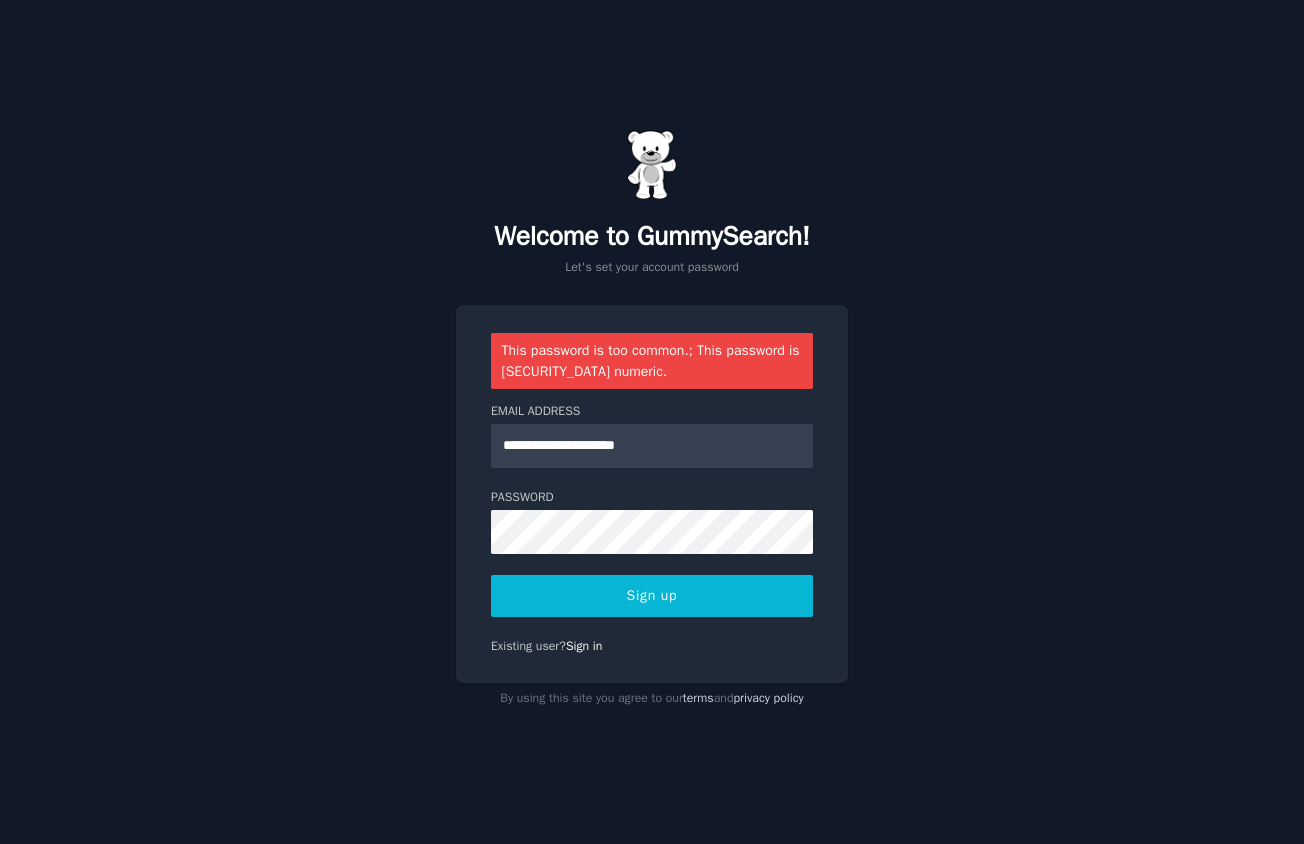 click on "Sign up" at bounding box center [652, 596] 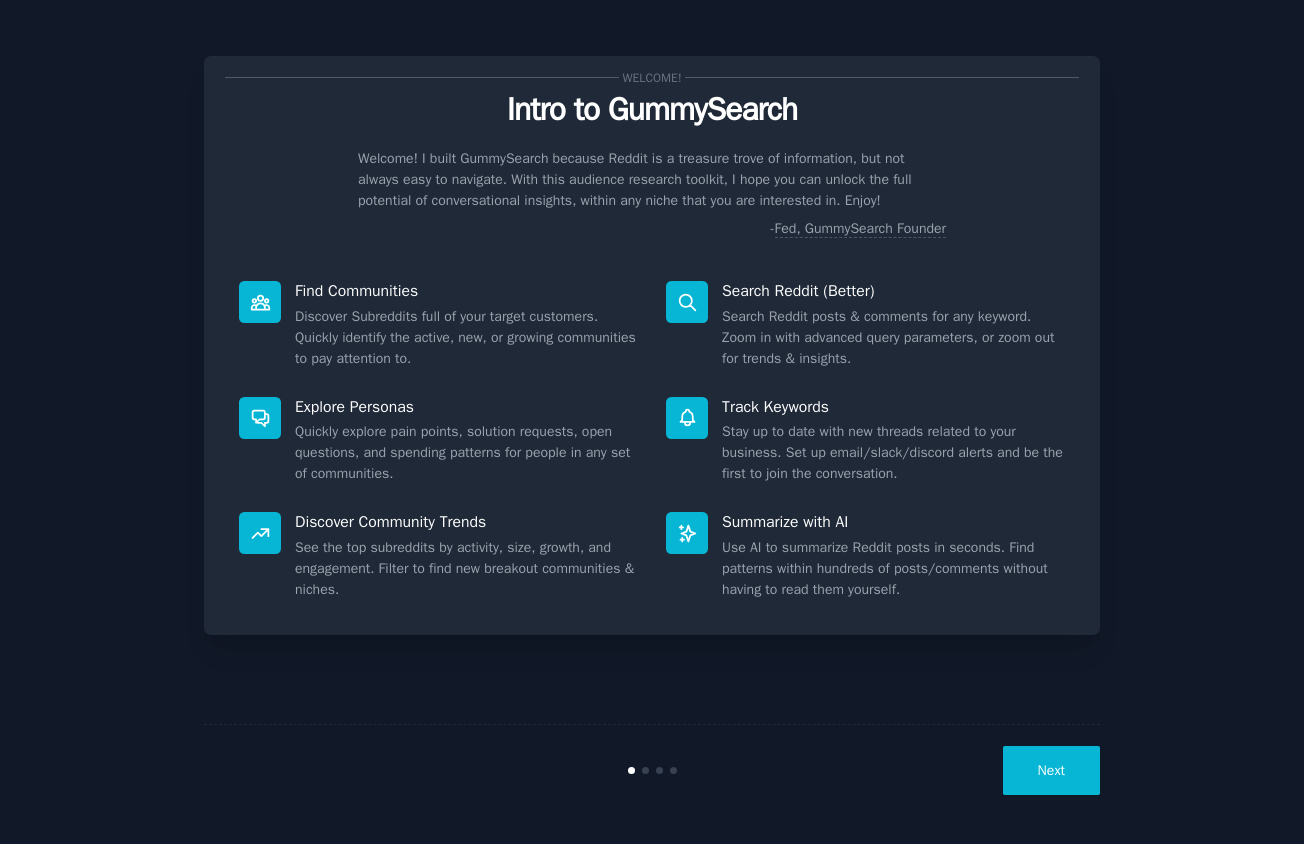 scroll, scrollTop: 0, scrollLeft: 0, axis: both 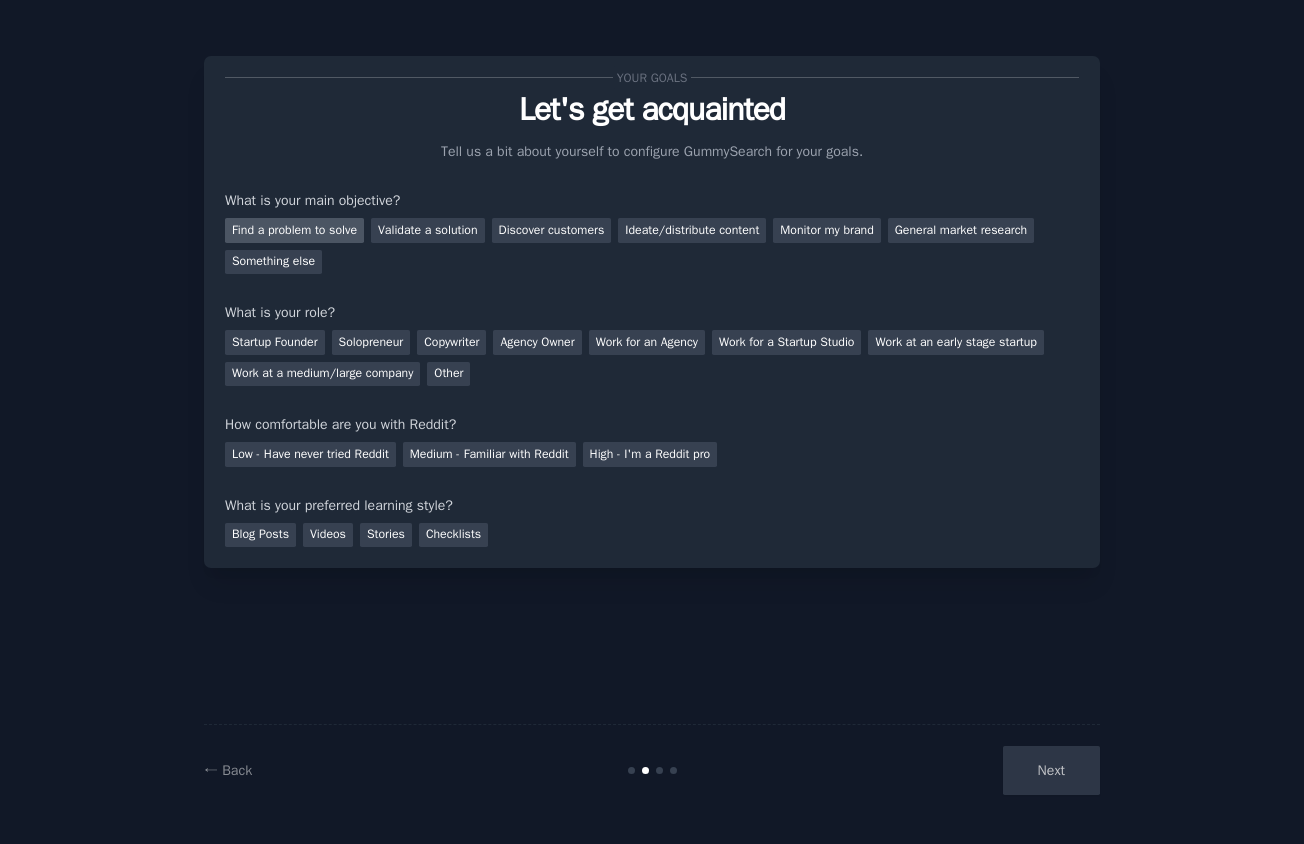 click on "Find a problem to solve" at bounding box center (294, 230) 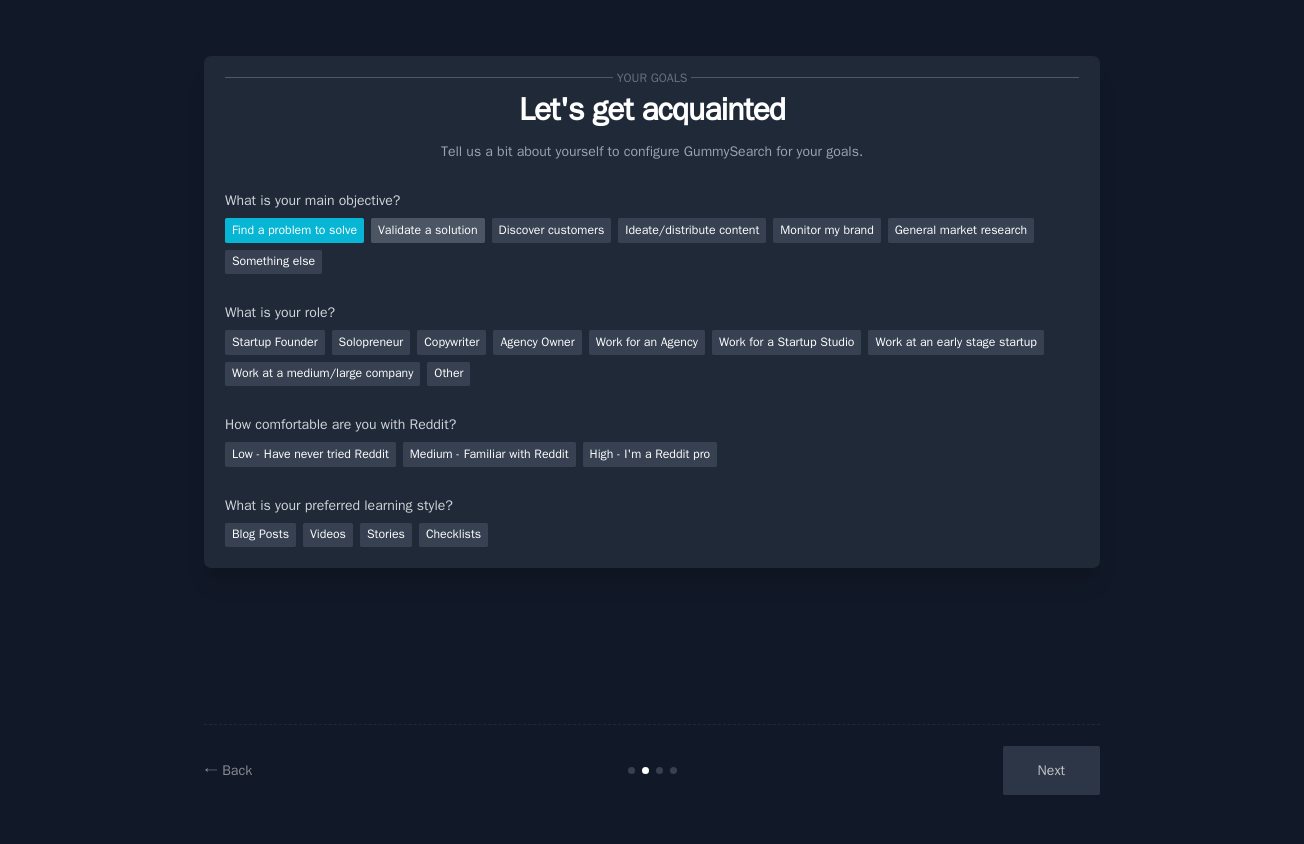 click on "Validate a solution" at bounding box center (428, 230) 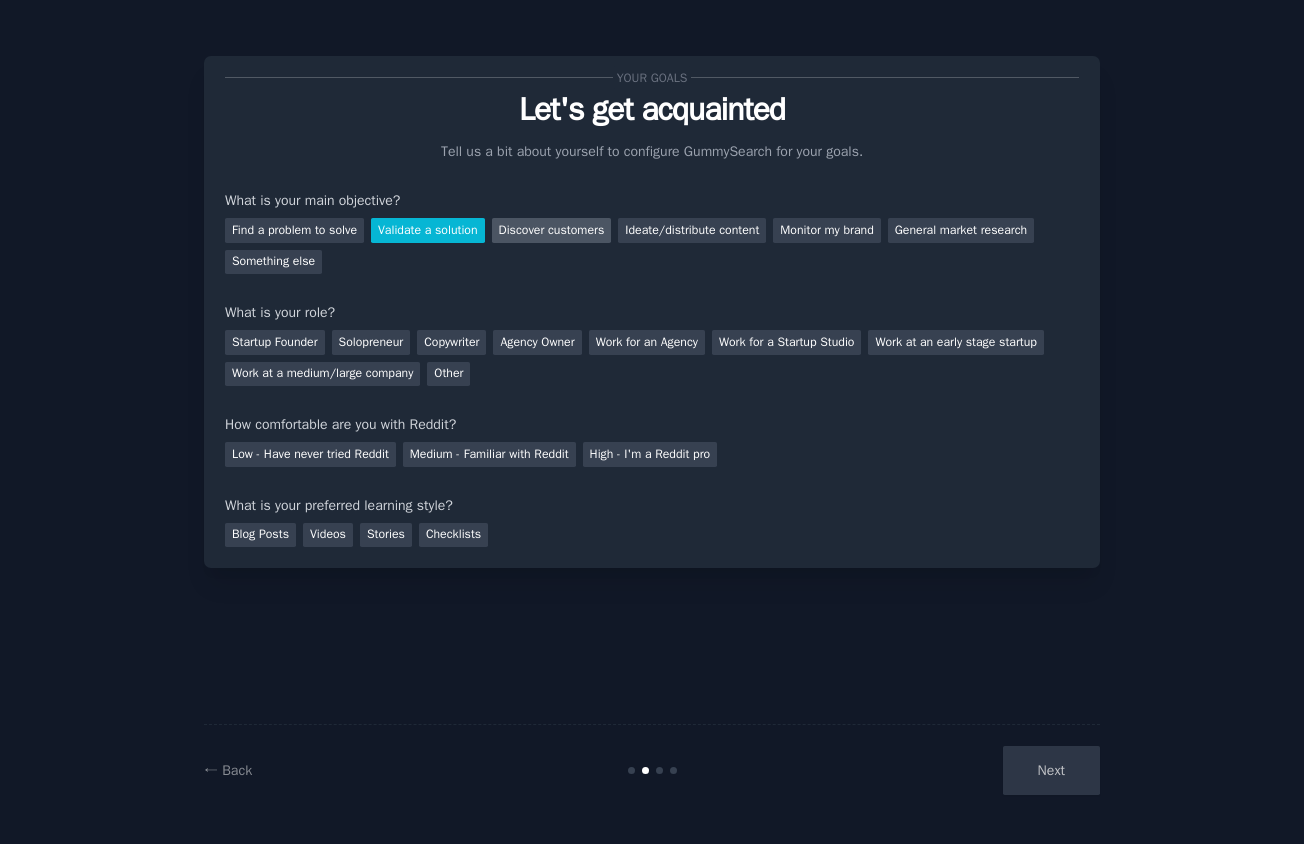 click on "Discover customers" at bounding box center [552, 230] 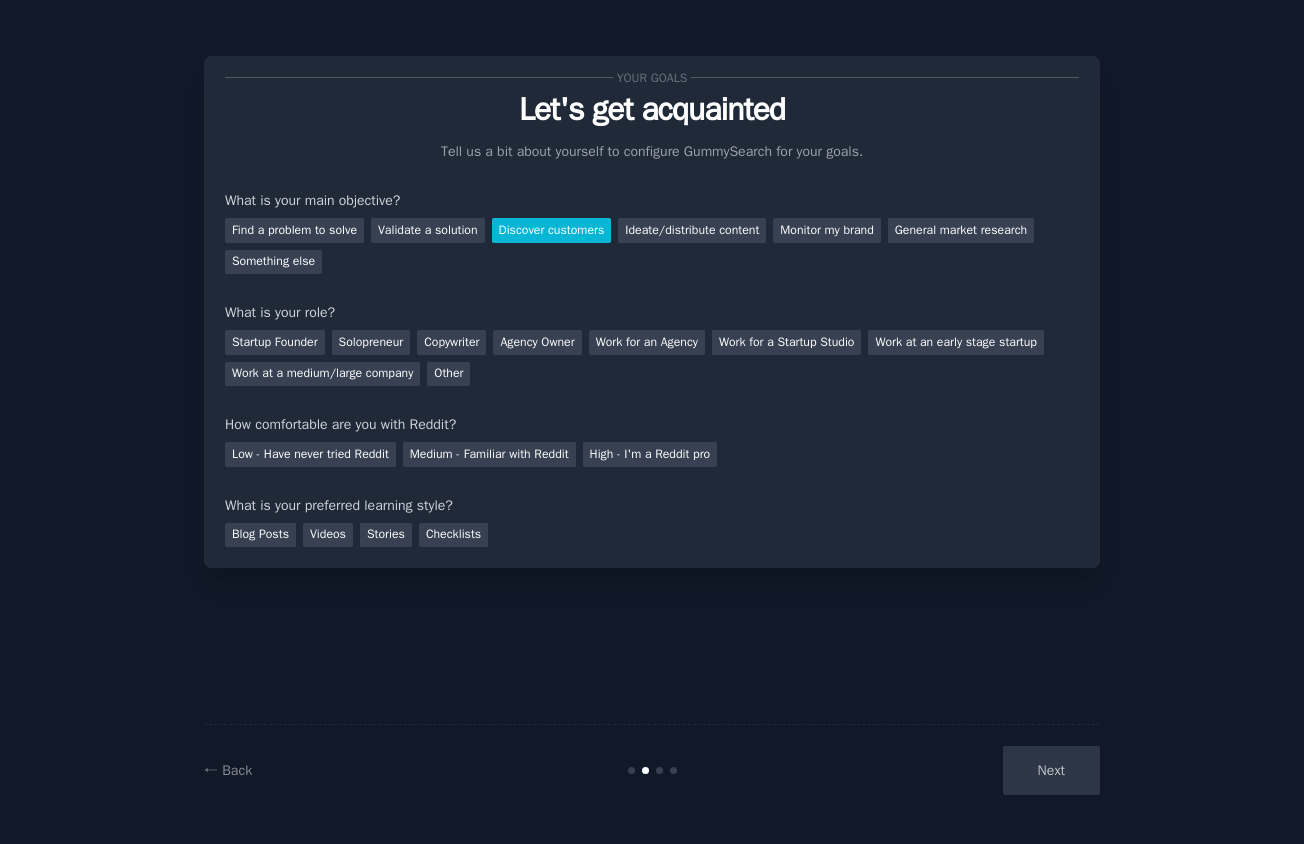 click on "Find a problem to solve Validate a solution Discover customers Ideate/distribute content Monitor my brand General market research Something else" at bounding box center [652, 242] 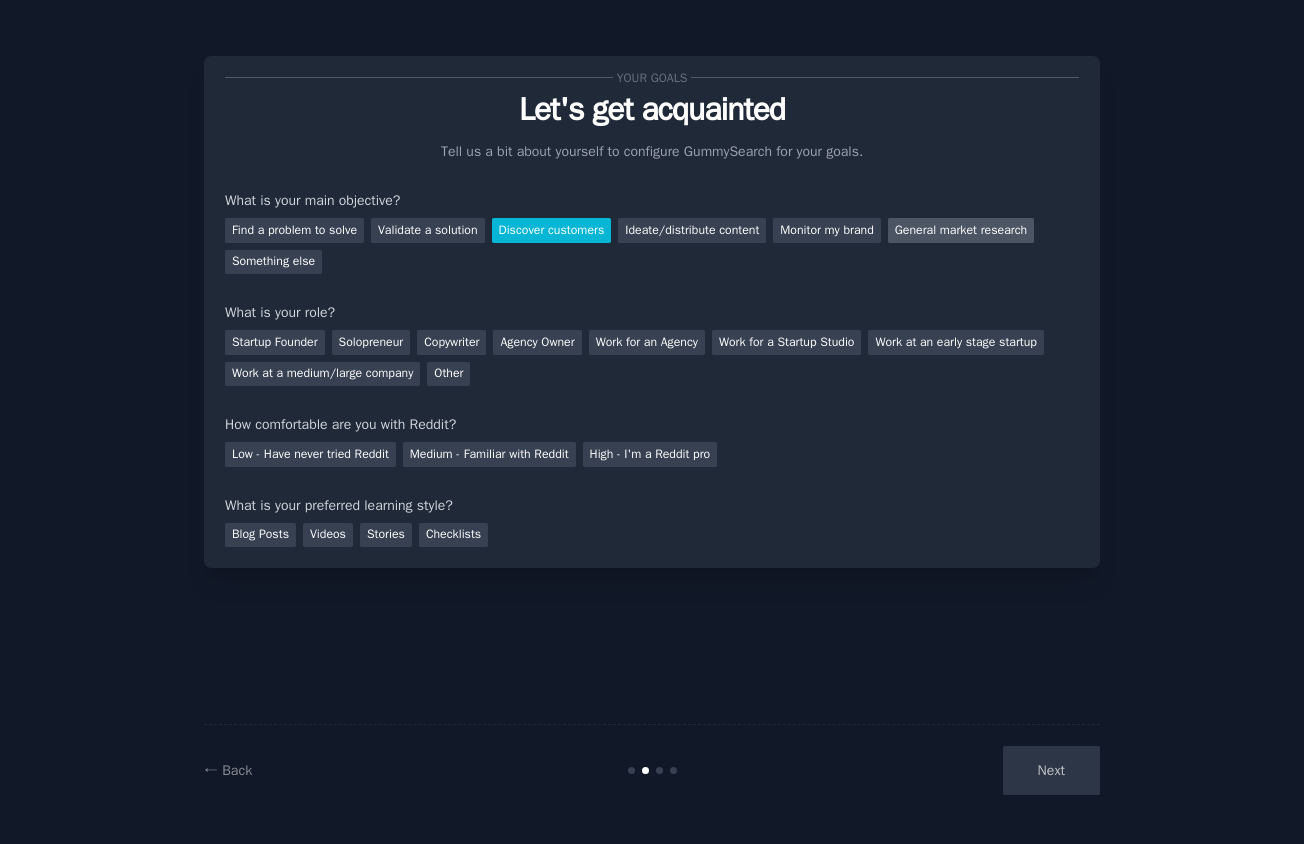 click on "General market research" at bounding box center (961, 230) 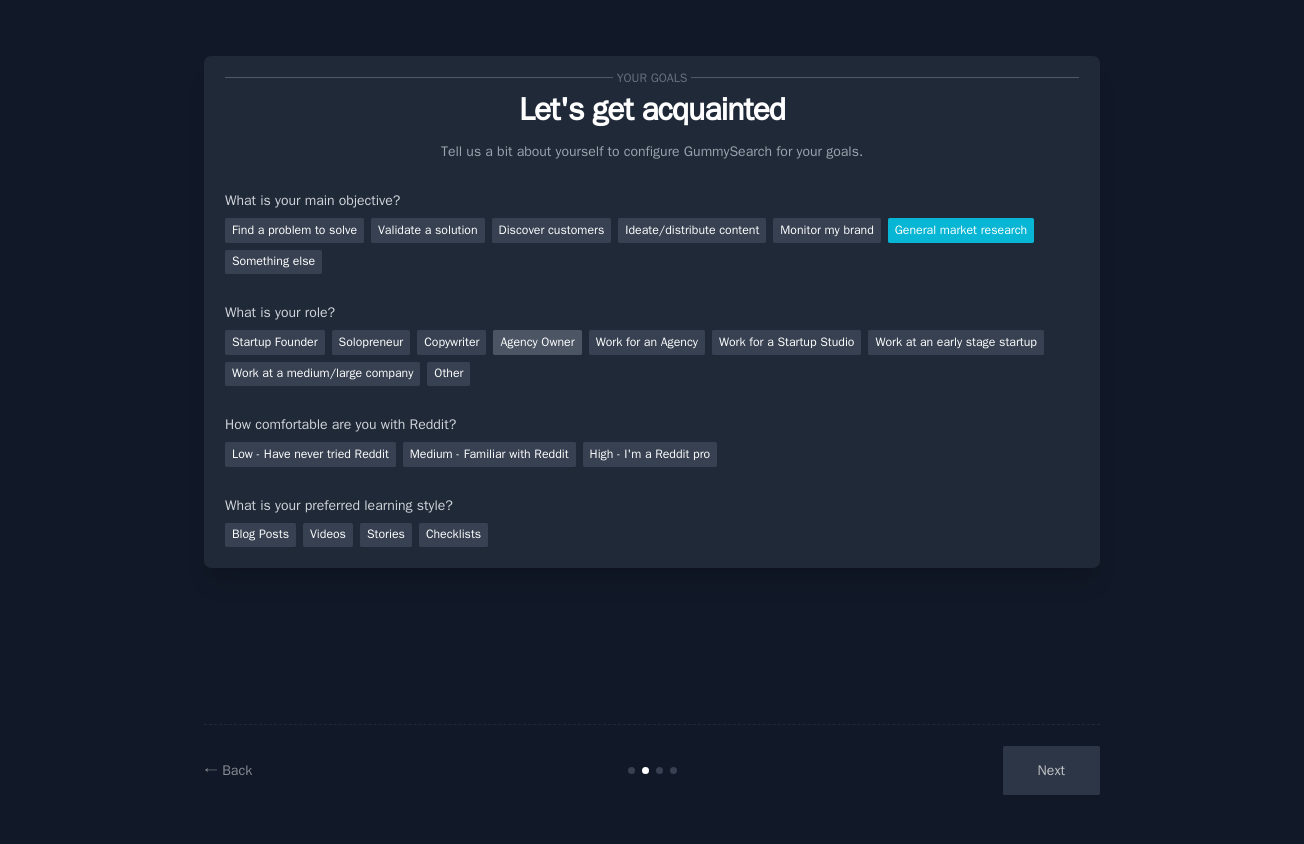 click on "Agency Owner" at bounding box center (537, 342) 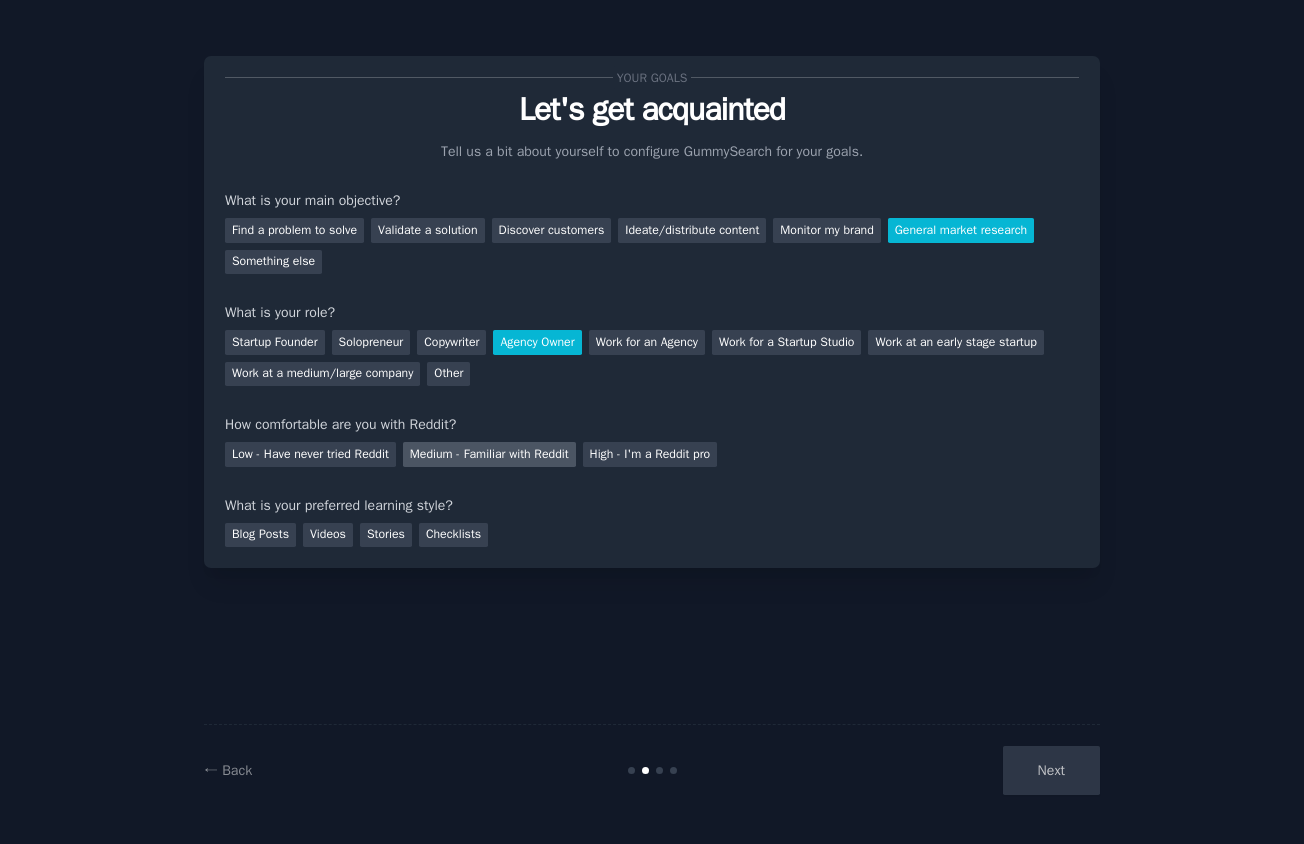 click on "Medium - Familiar with Reddit" at bounding box center (489, 454) 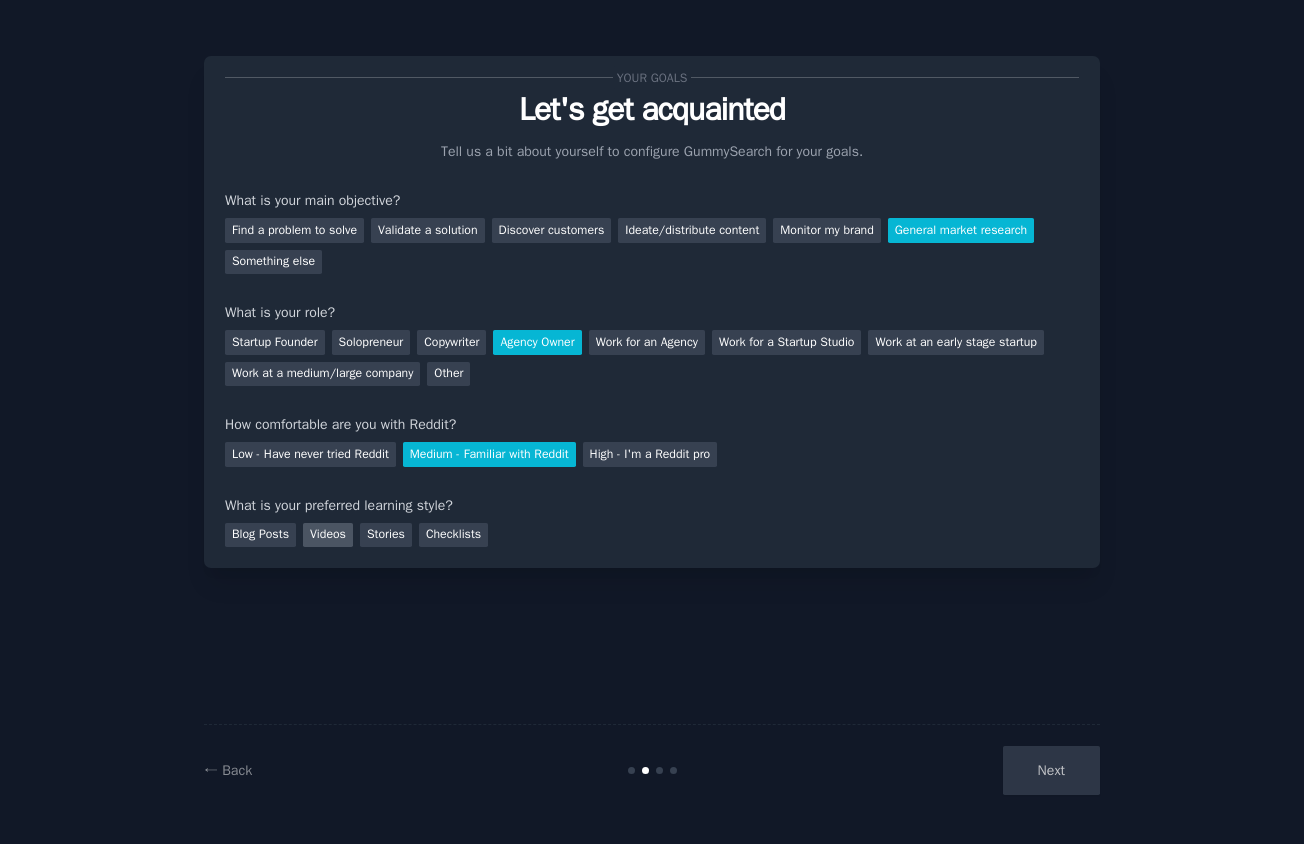click on "Videos" at bounding box center (328, 535) 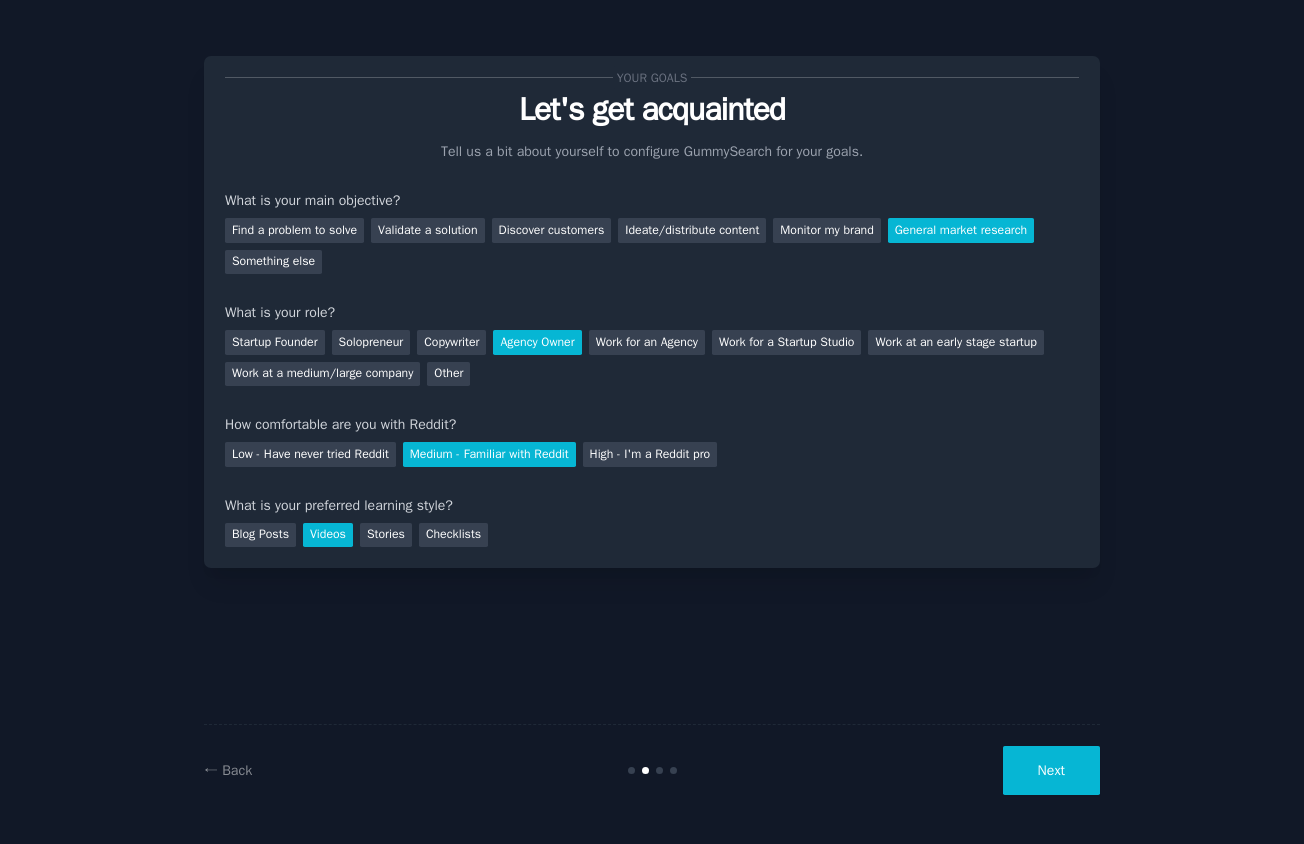 click on "Next" at bounding box center (1051, 770) 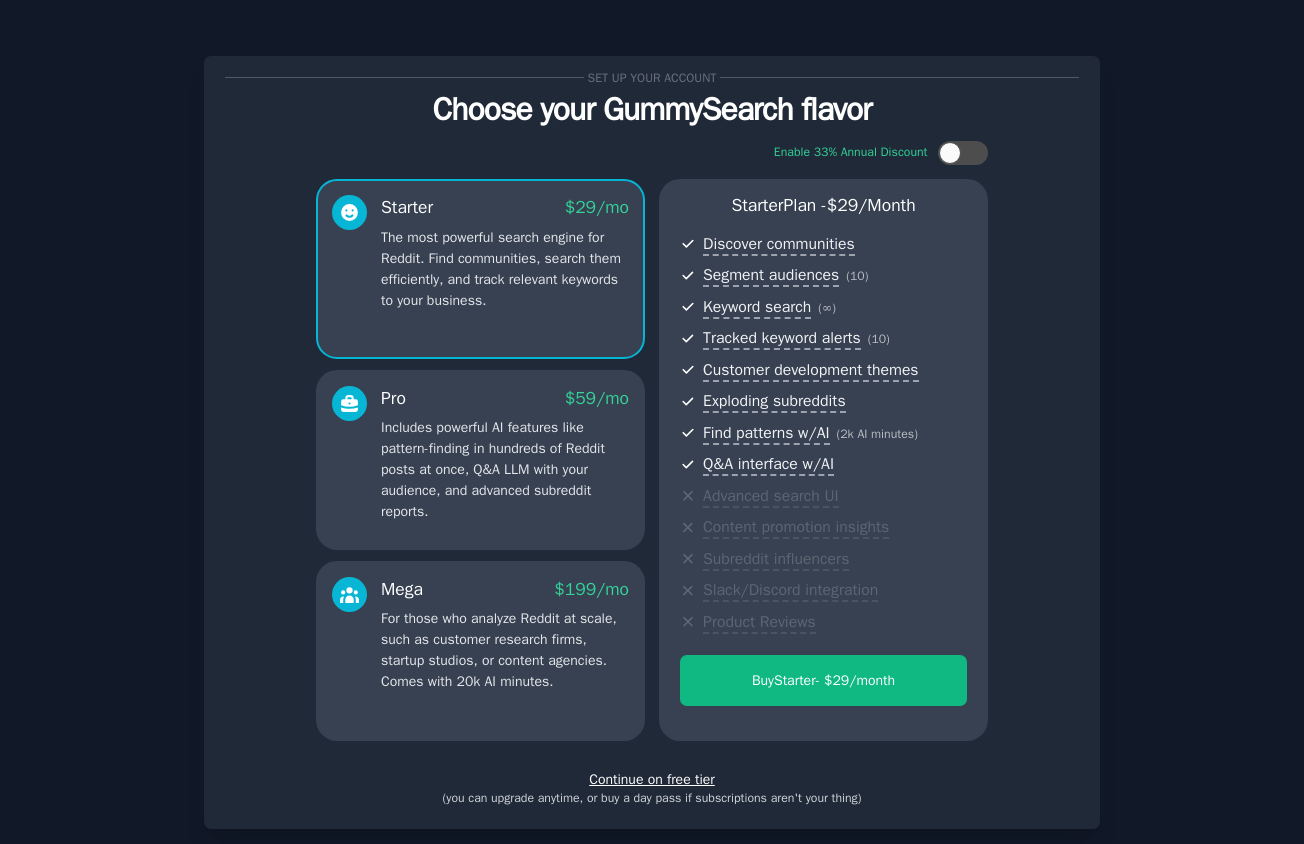 click on "Continue on free tier" at bounding box center [652, 779] 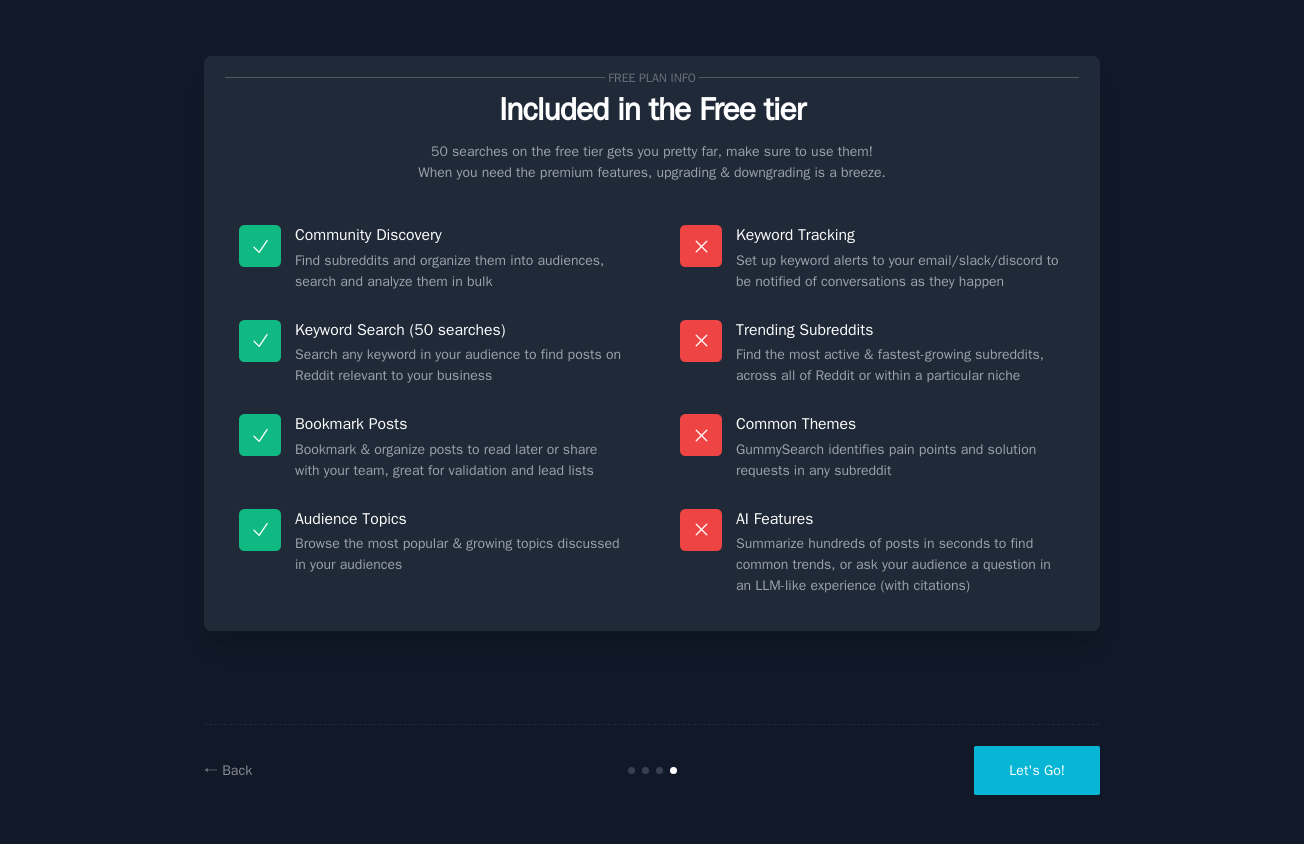 click on "← Back Let's Go!" at bounding box center [652, 770] 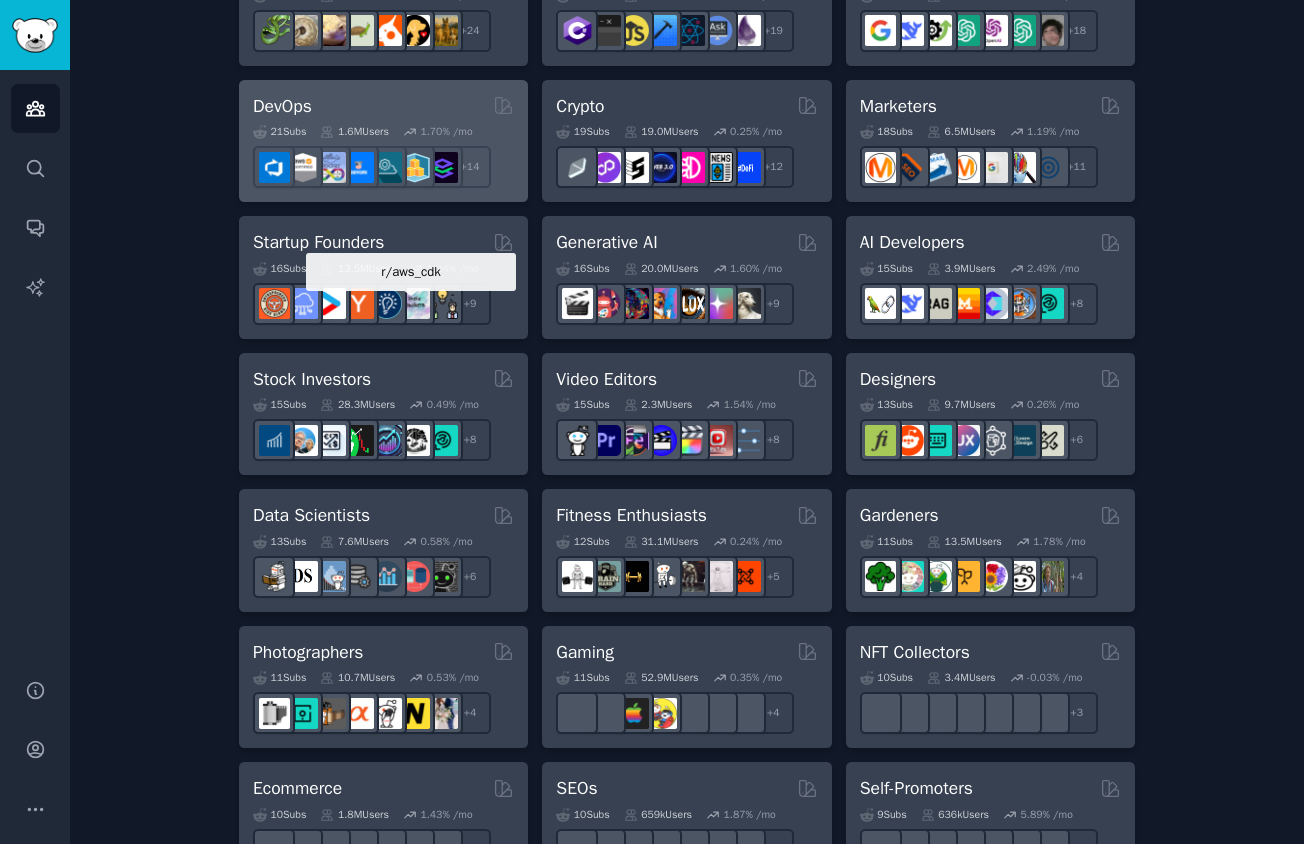 scroll, scrollTop: 480, scrollLeft: 0, axis: vertical 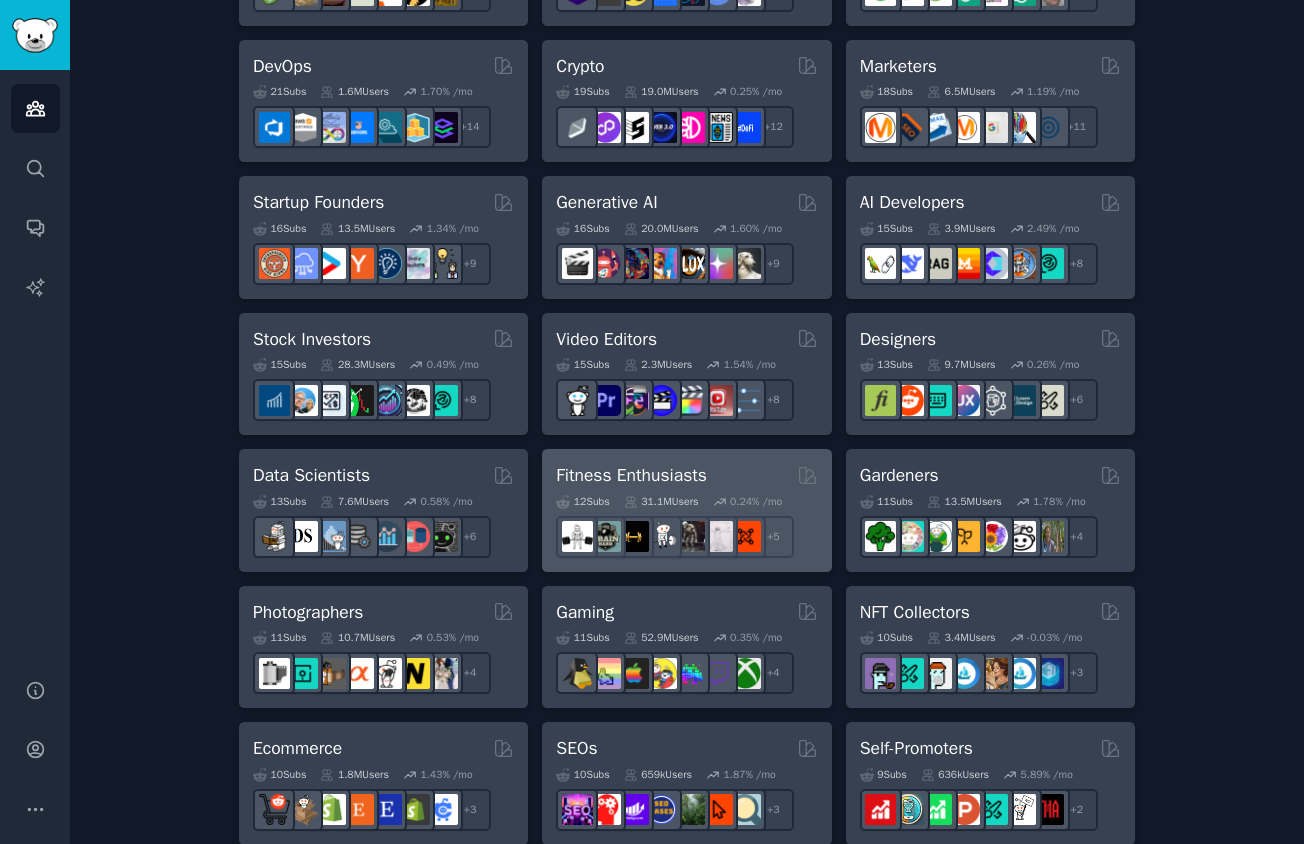 click on "Fitness Enthusiasts 12  Sub s 31.1M  Users 0.24 % /mo r/yoga, r/Health, r/loseit, r/strength_training, r/Fitness + 5" at bounding box center [686, 510] 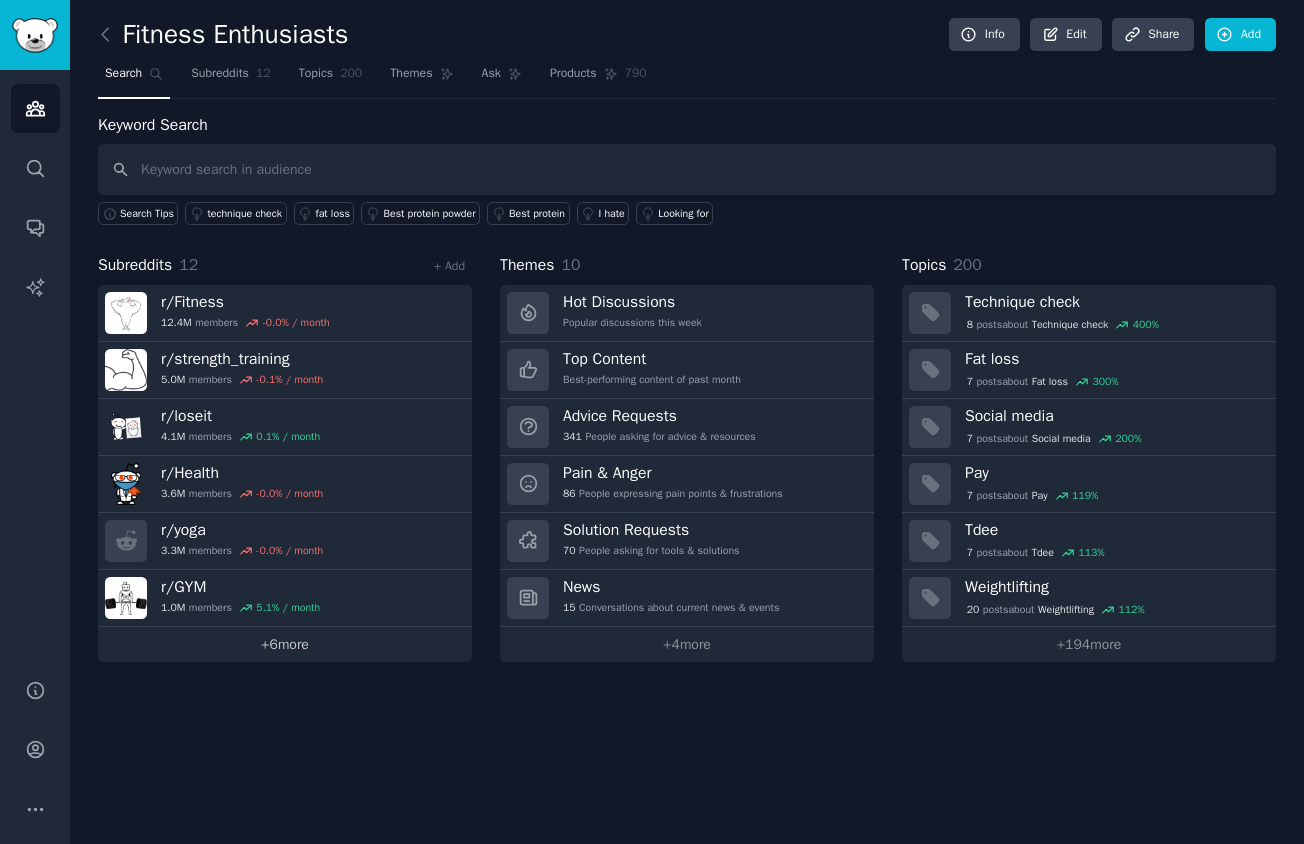 click on "+  6  more" at bounding box center [285, 644] 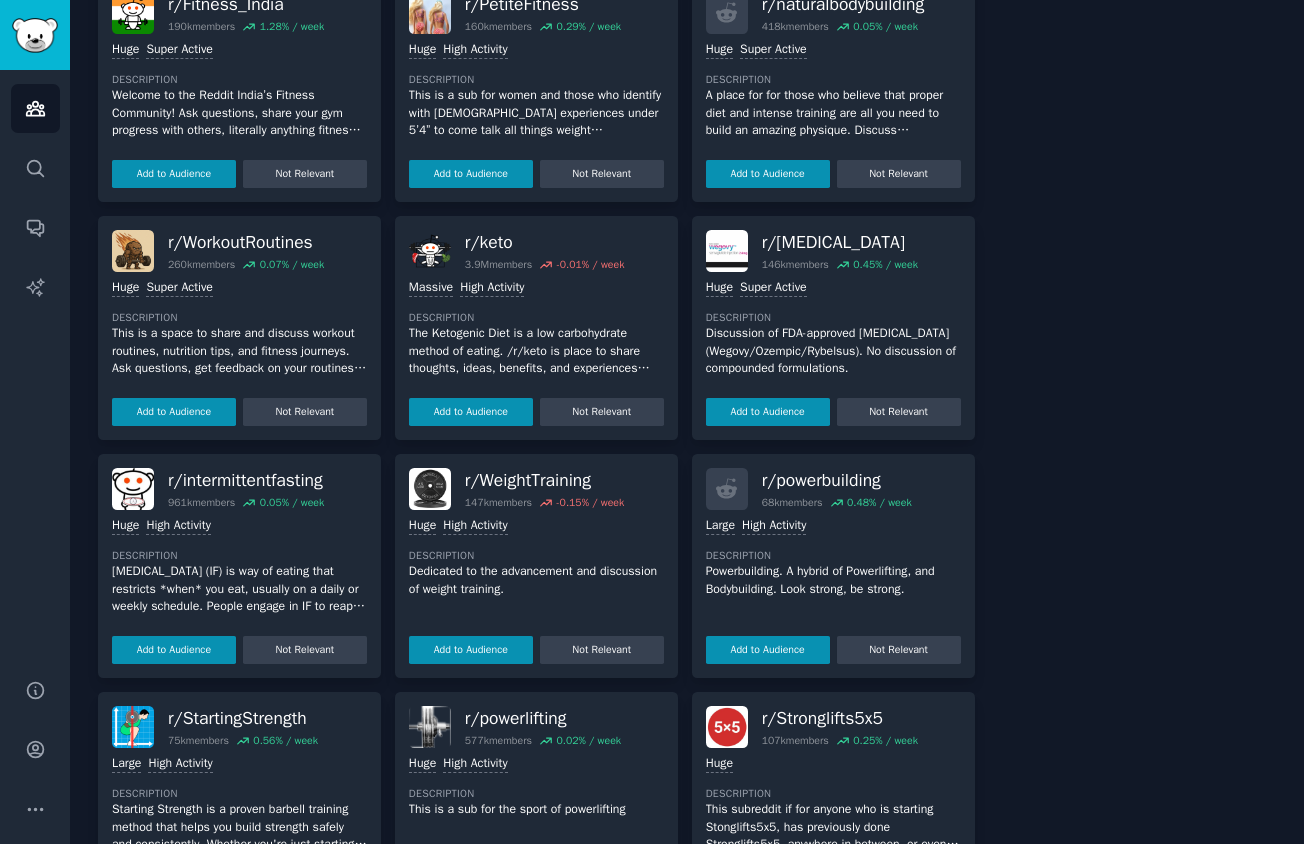 scroll, scrollTop: 0, scrollLeft: 0, axis: both 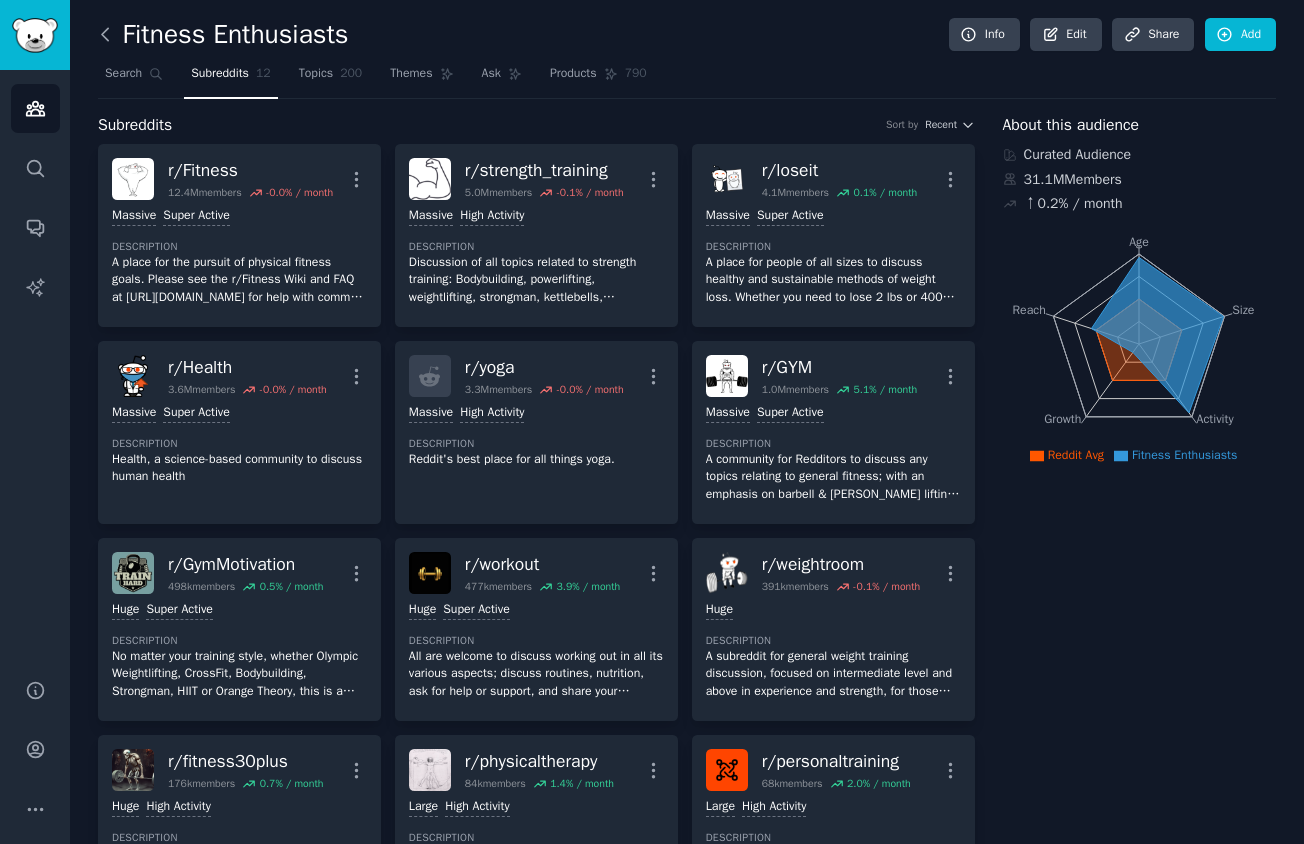 click 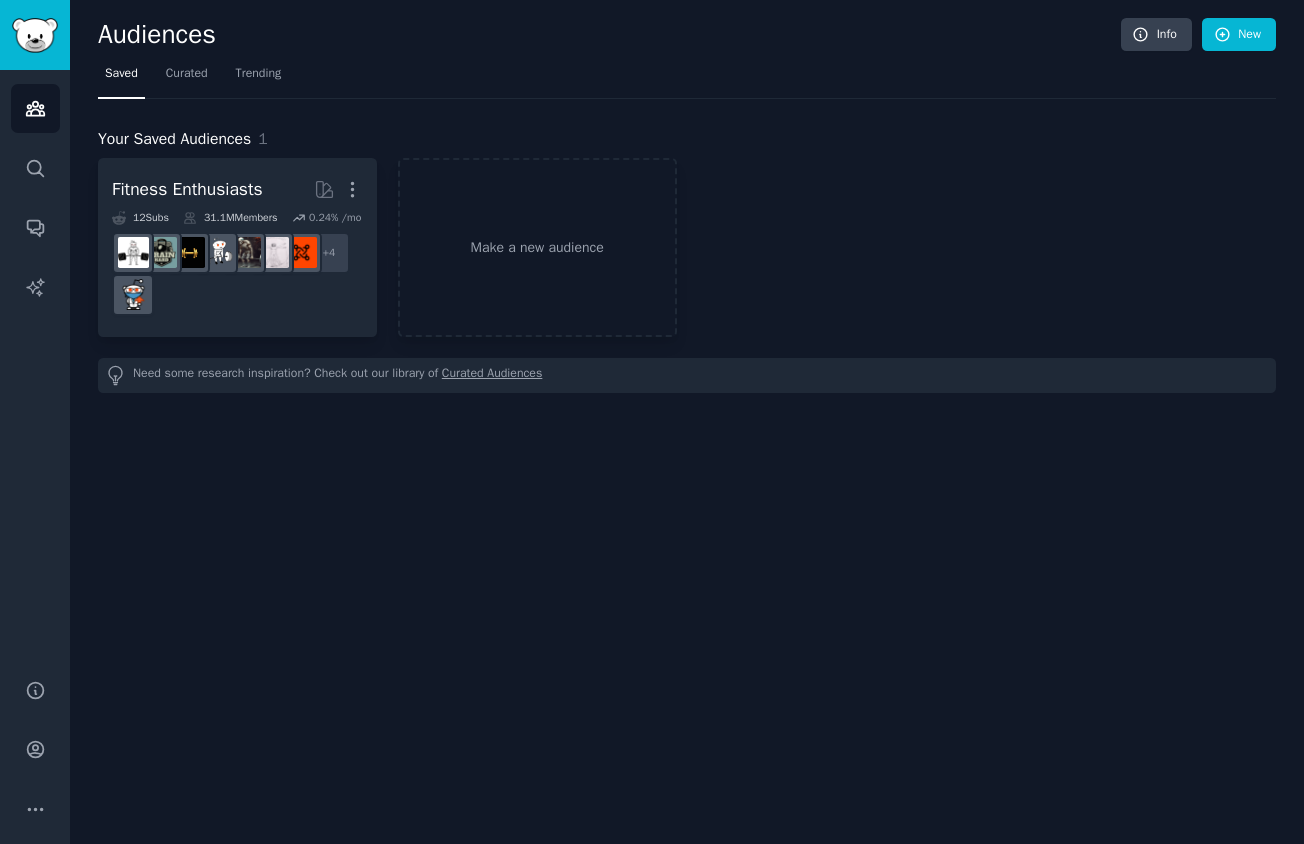 click at bounding box center [35, 35] 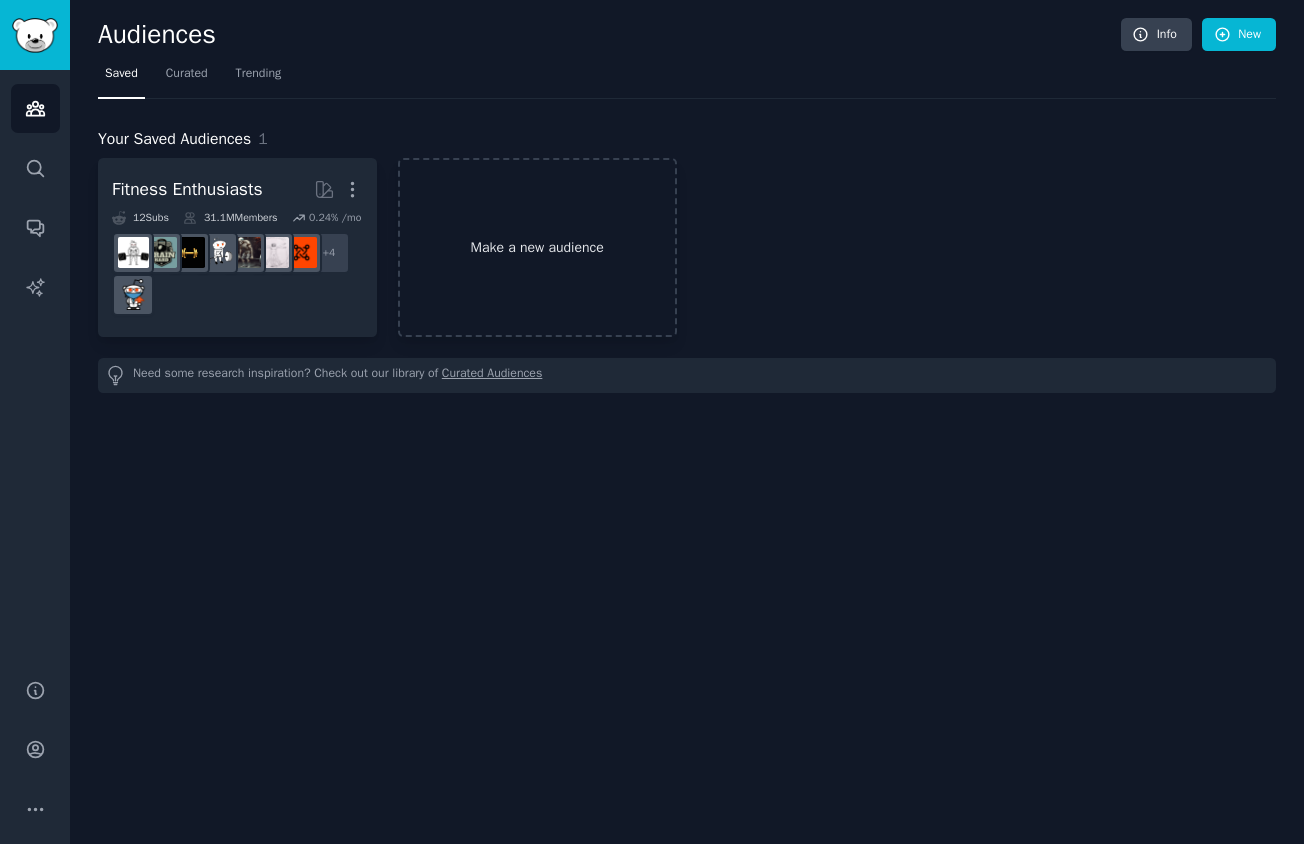 click on "Make a new audience" at bounding box center (537, 247) 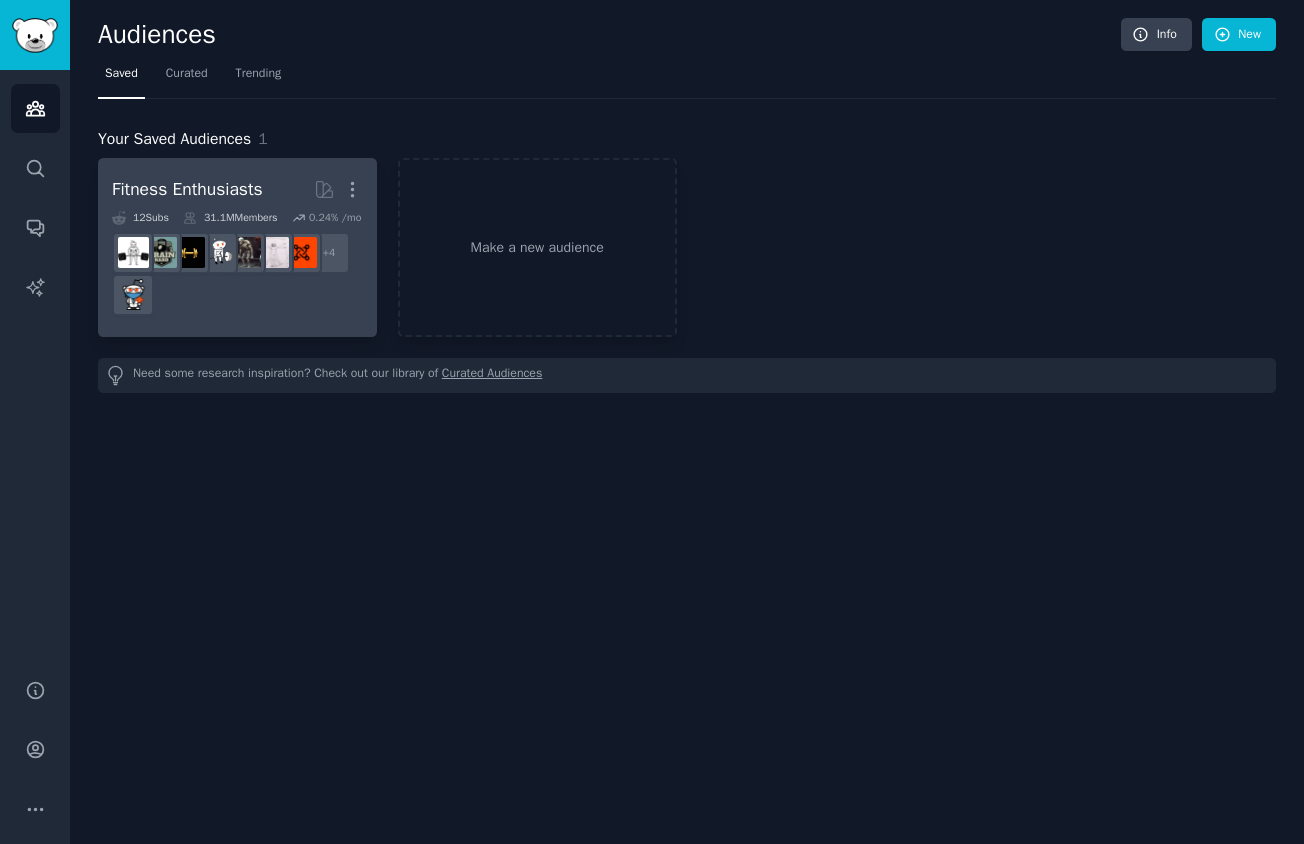 click on "Fitness Enthusiasts More 12  Sub s 31.1M  Members 0.24 % /mo r/workout + 4" at bounding box center (237, 247) 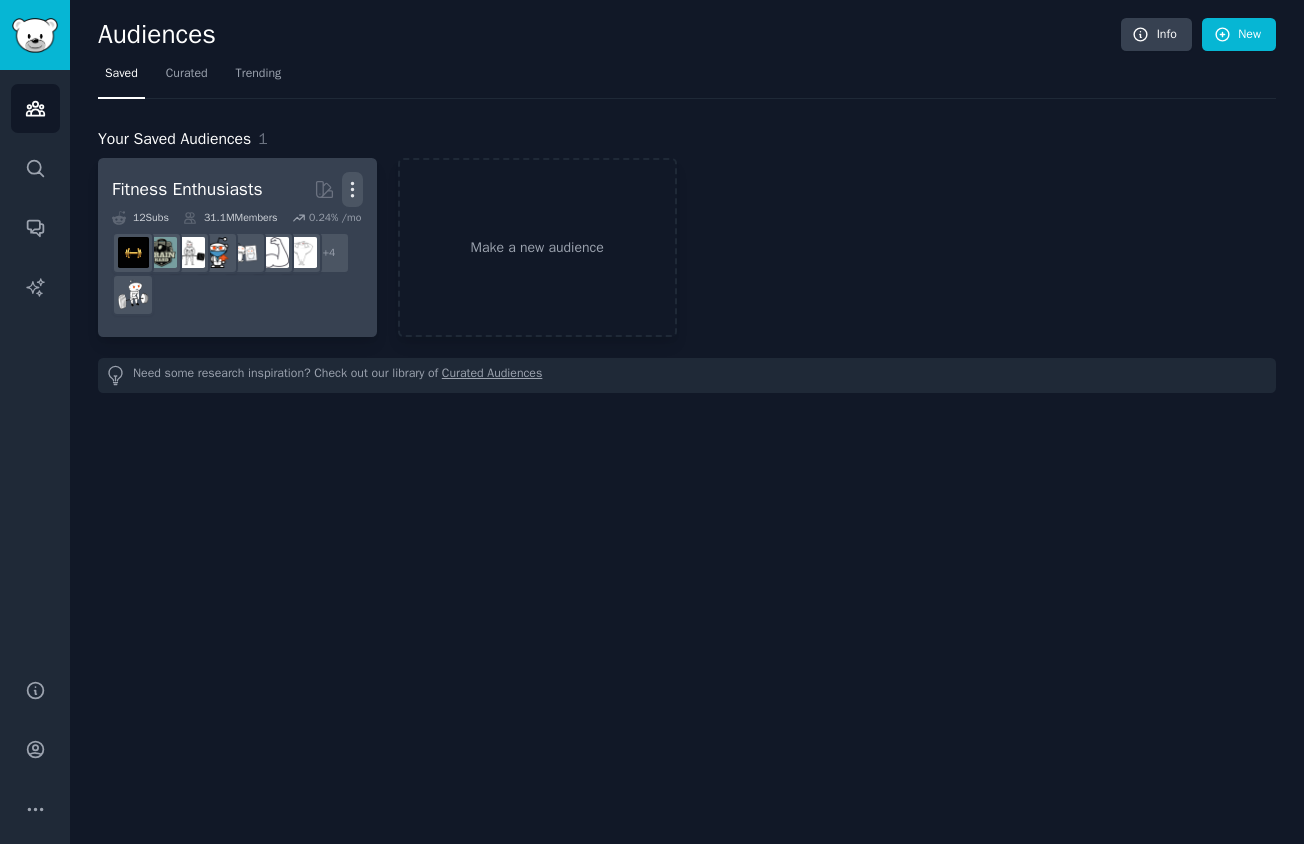 click 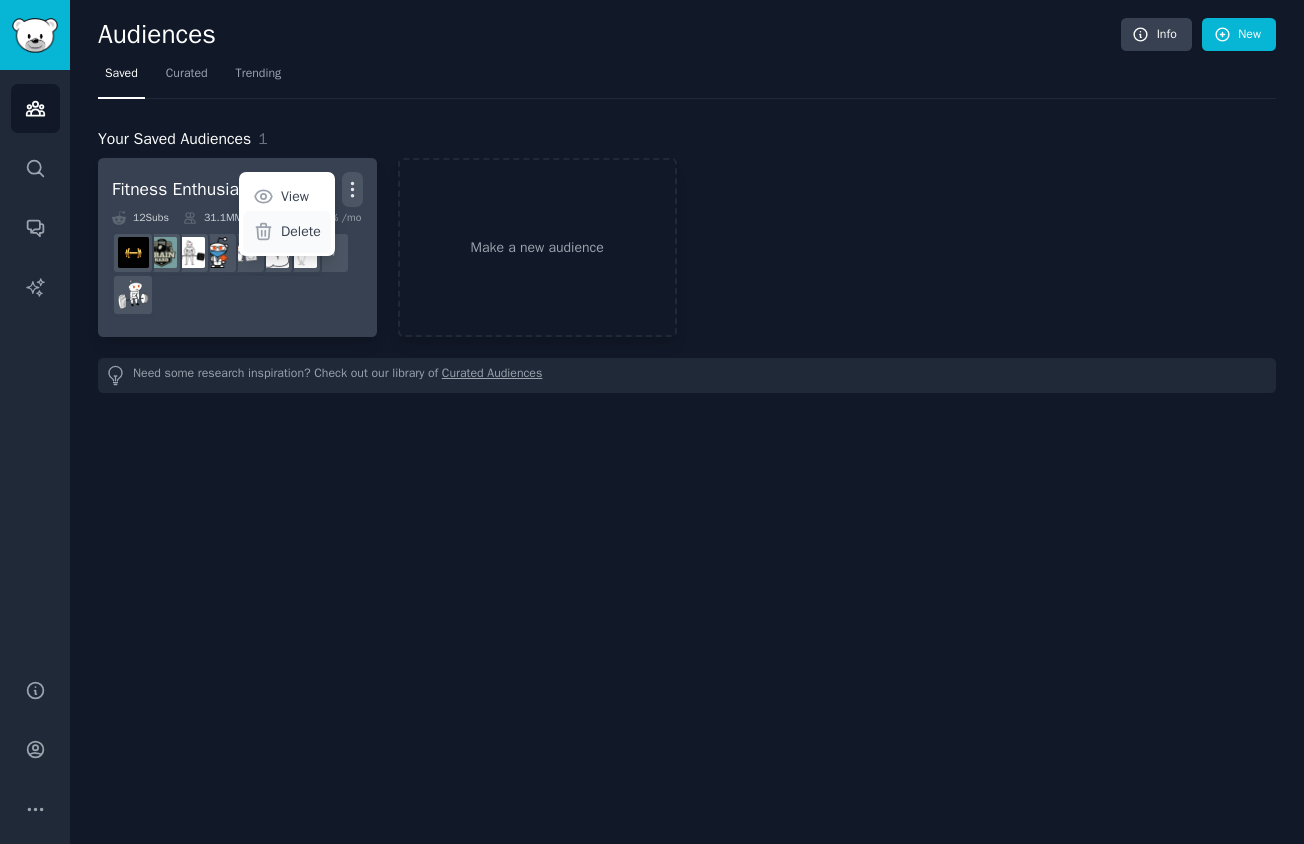 click on "Delete" at bounding box center [301, 231] 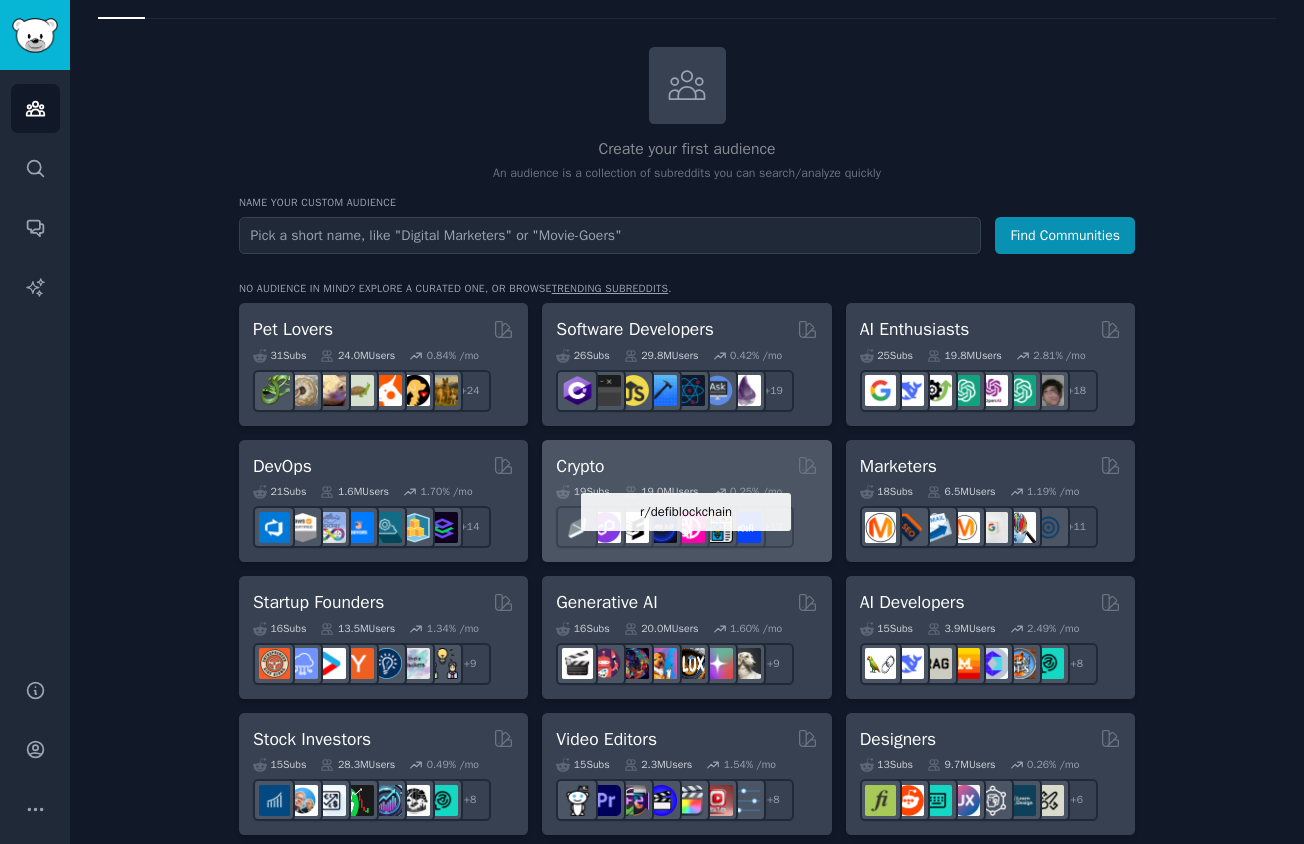 scroll, scrollTop: 120, scrollLeft: 0, axis: vertical 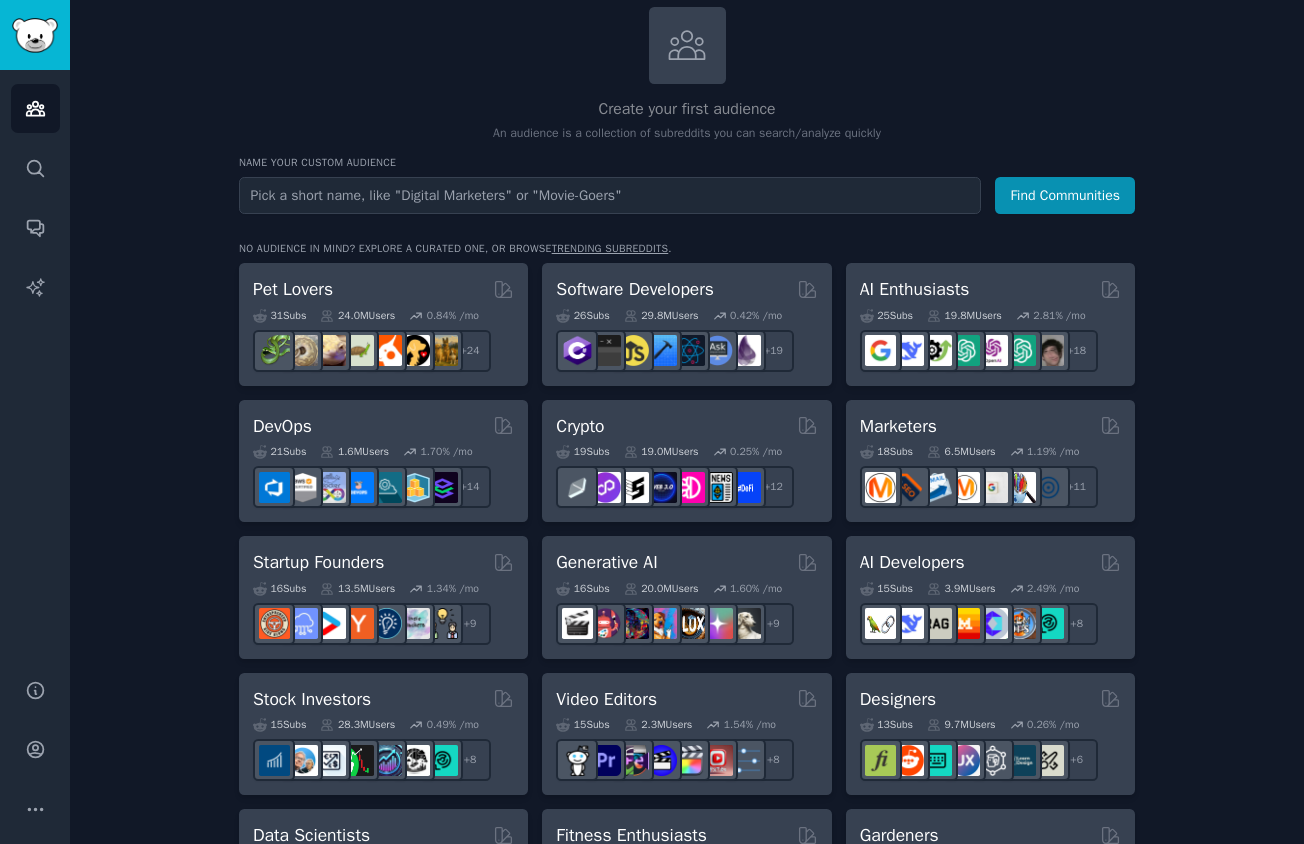 click on "Create your first audience An audience is a collection of subreddits you can search/analyze quickly Name your custom audience Audience Name Find Communities No audience in mind? Explore a curated one, or browse  trending subreddits . Pet Lovers 31  Sub s 24.0M  Users 0.84 % /mo + 24 Software Developers Curated by GummySearch 26  Sub s 29.8M  Users 0.42 % /mo r/software + 19 AI Enthusiasts 25  Sub s 19.8M  Users 2.81 % /mo + 18 DevOps 21  Sub s 1.6M  Users 1.70 % /mo + 14 Crypto 19  Sub s 19.0M  Users 0.25 % /mo r/defiblockchain + 12 Marketers 18  Sub s 6.5M  Users 1.19 % /mo + 11 Startup Founders 16  Sub s 13.5M  Users 1.34 % /mo + 9 Generative AI 16  Sub s 20.0M  Users 1.60 % /mo r/starryai + 9 AI Developers 15  Sub s 3.9M  Users 2.49 % /mo + 8 Stock Investors 15  Sub s 28.3M  Users 0.49 % /mo + 8 Video Editors 15  Sub s 2.3M  Users 1.54 % /mo + 8 Designers 13  Sub s 9.7M  Users 0.26 % /mo + 6 Data Scientists 13  Sub s 7.6M  Users 0.58 % /mo + 6 Fitness Enthusiasts 12  Sub s 31.1M  Users 0.24 % /mo + 5 11 s" at bounding box center (687, 1084) 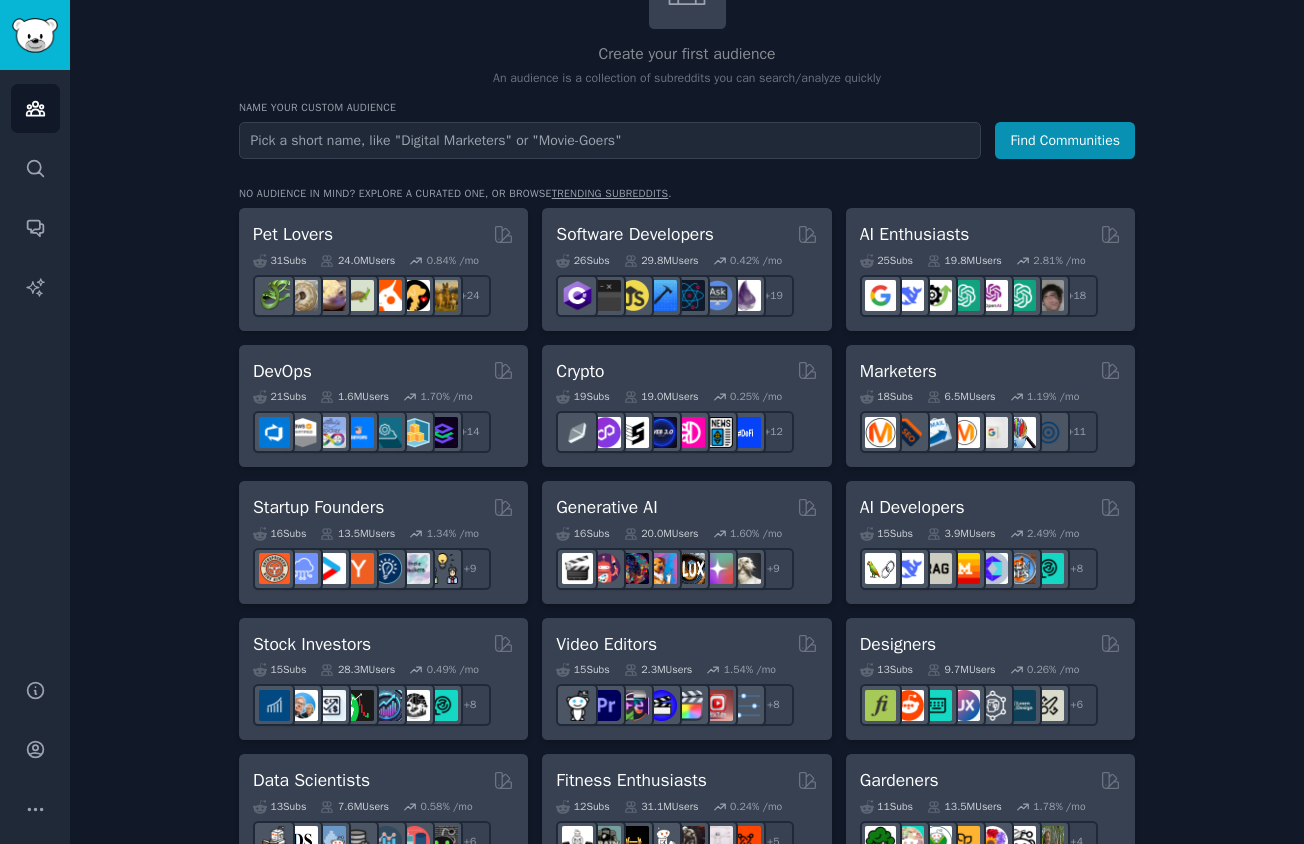 scroll, scrollTop: 135, scrollLeft: 0, axis: vertical 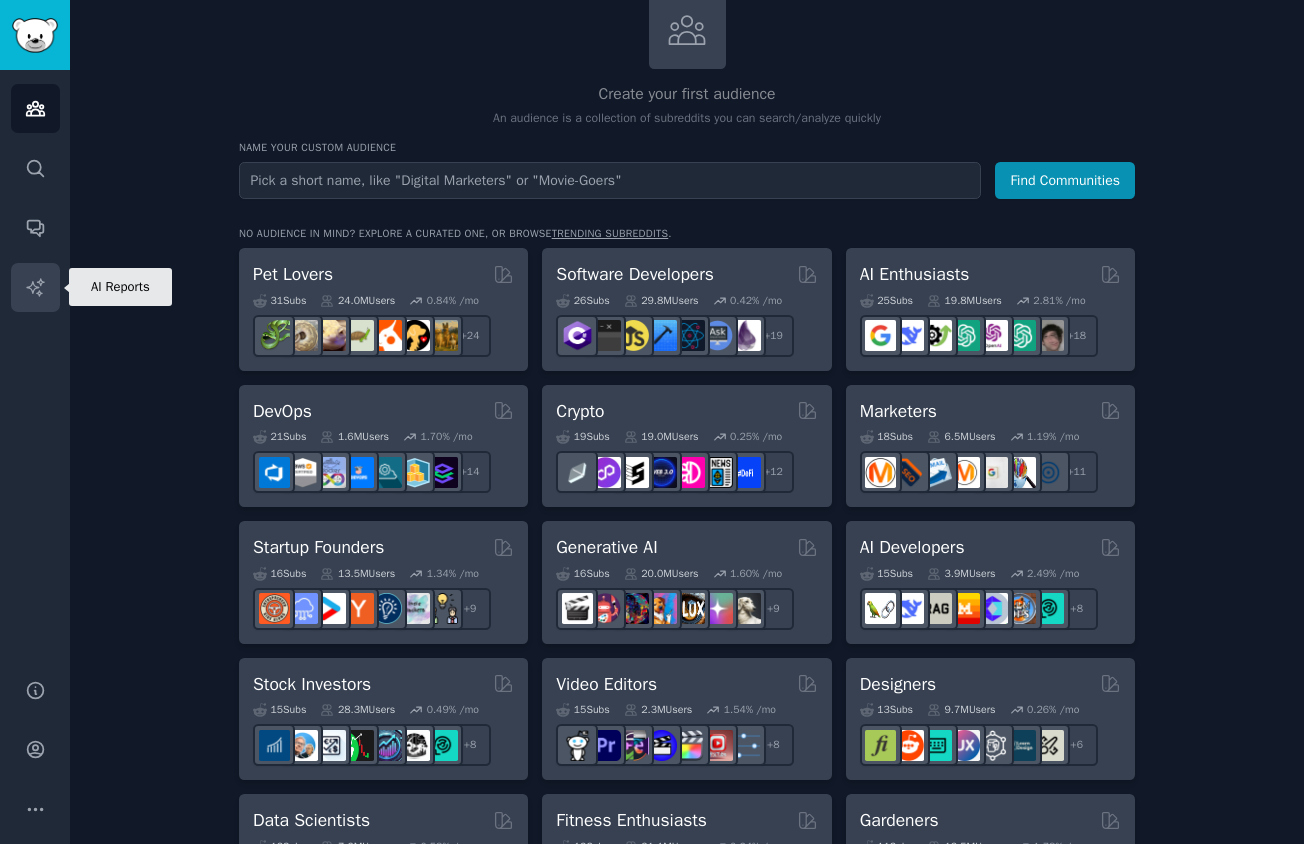 click 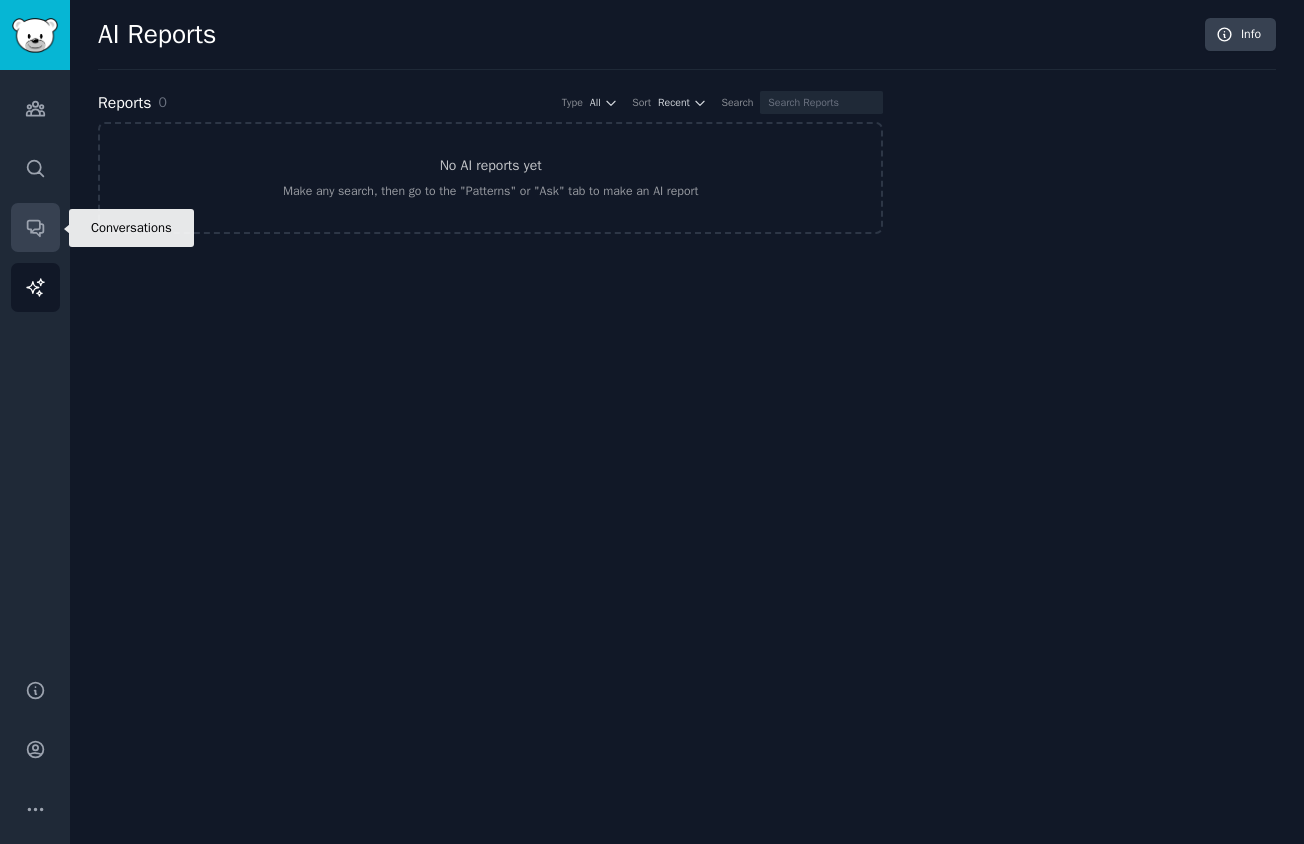 click on "Conversations" at bounding box center [35, 227] 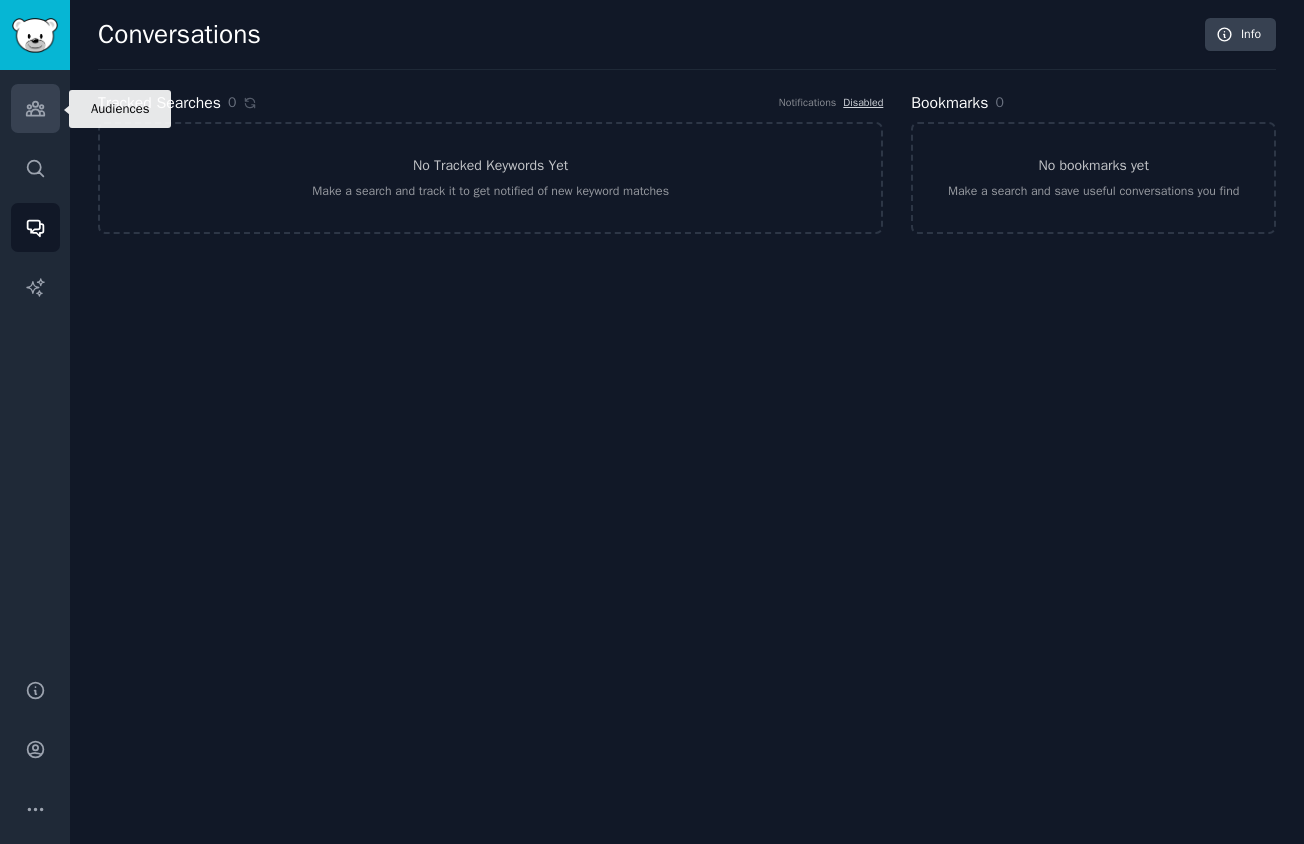 click 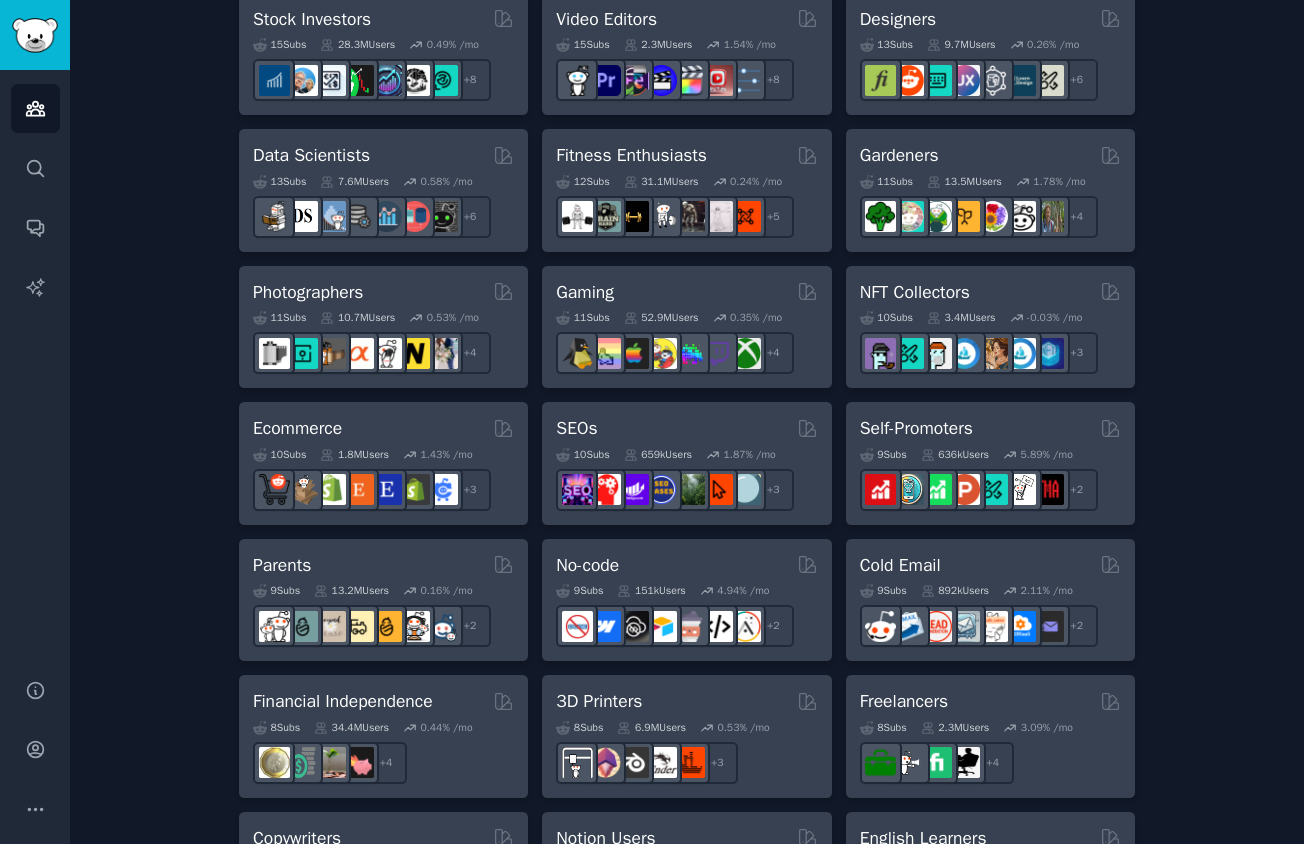 scroll, scrollTop: 1455, scrollLeft: 0, axis: vertical 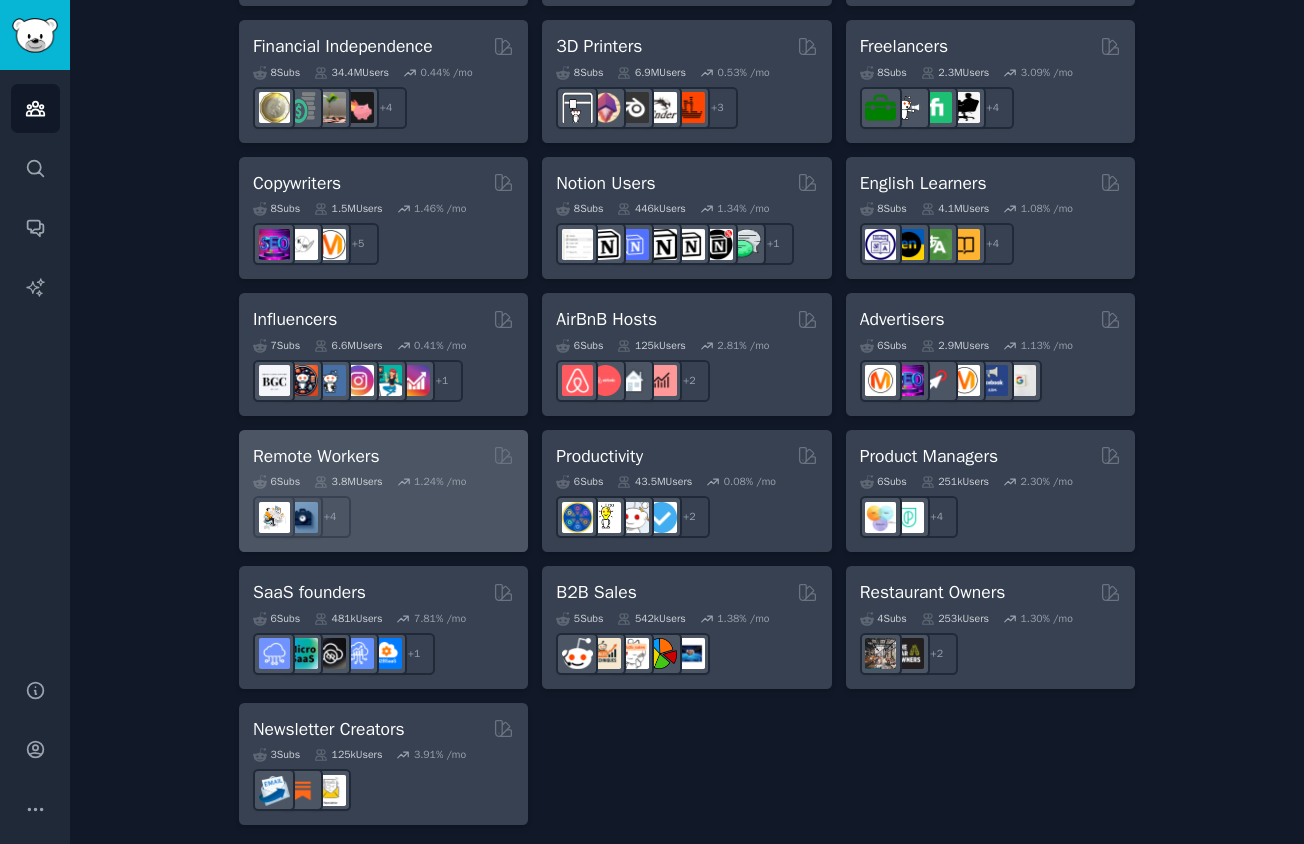 click on "+ 4" at bounding box center [383, 517] 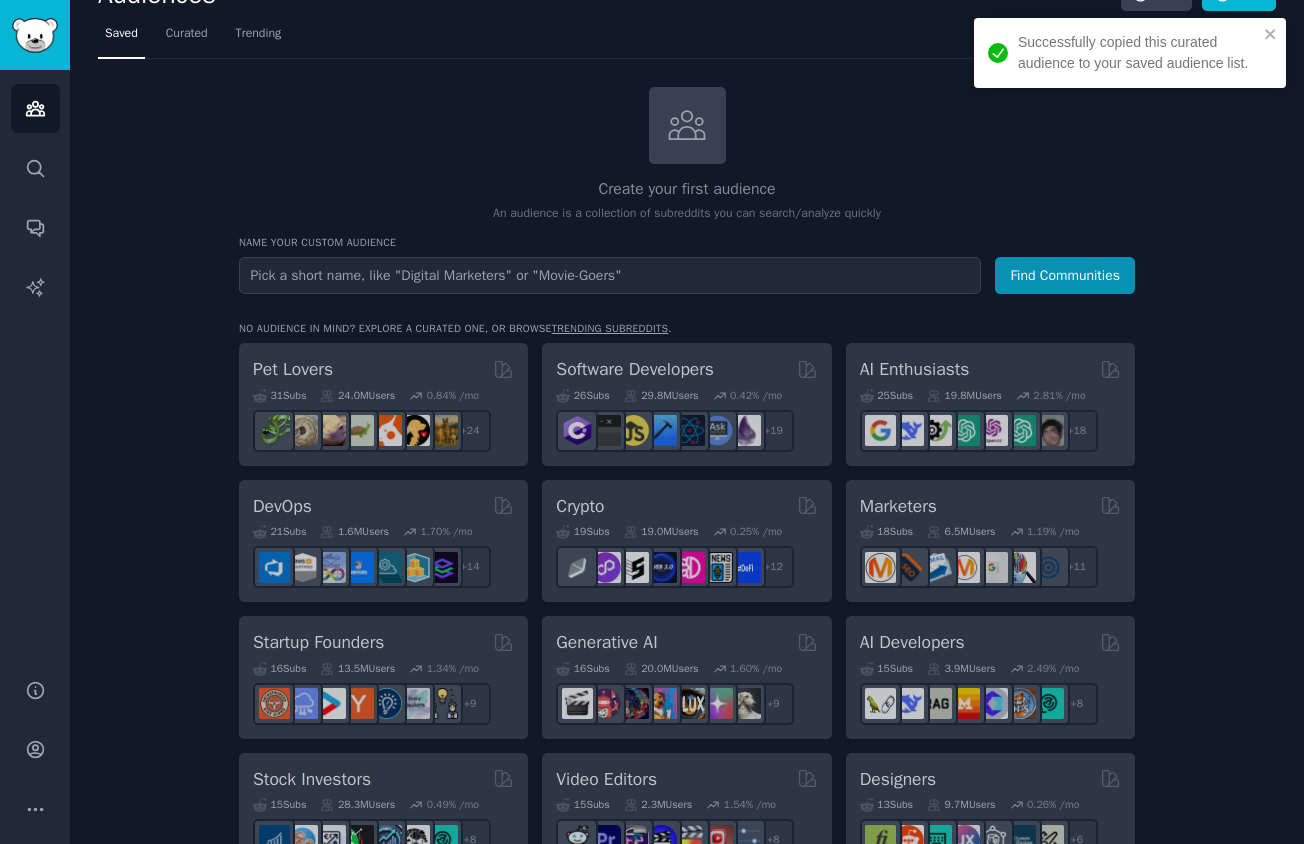 scroll, scrollTop: 600, scrollLeft: 0, axis: vertical 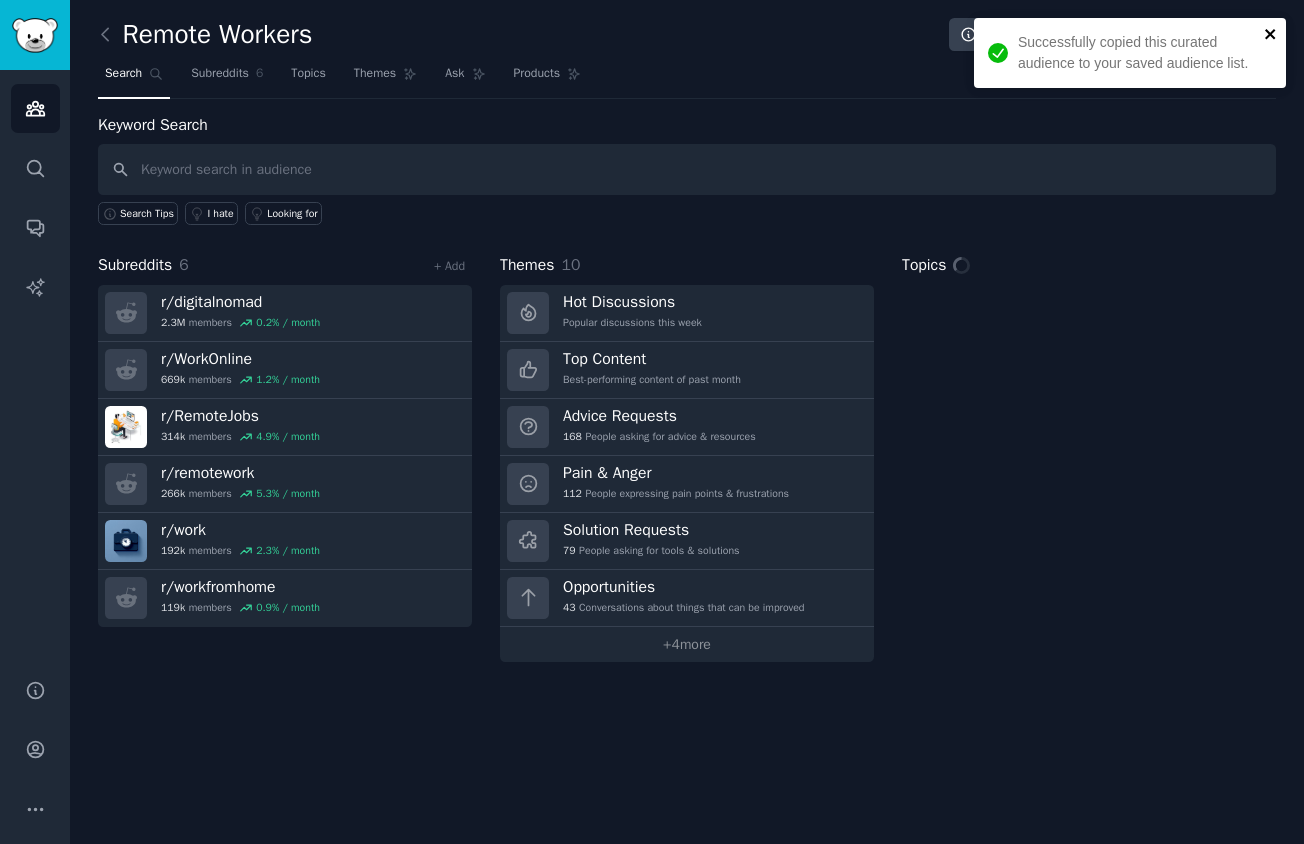 click 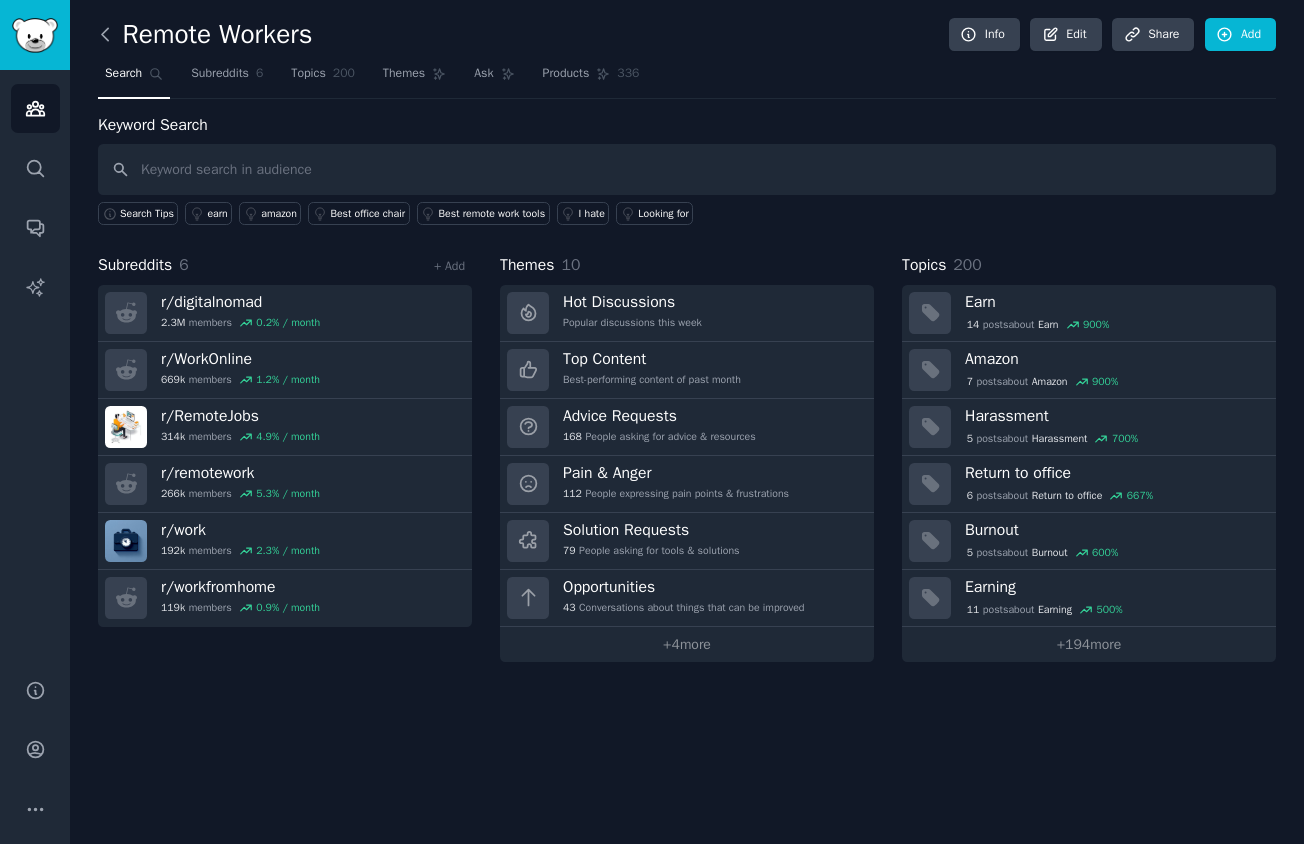 click 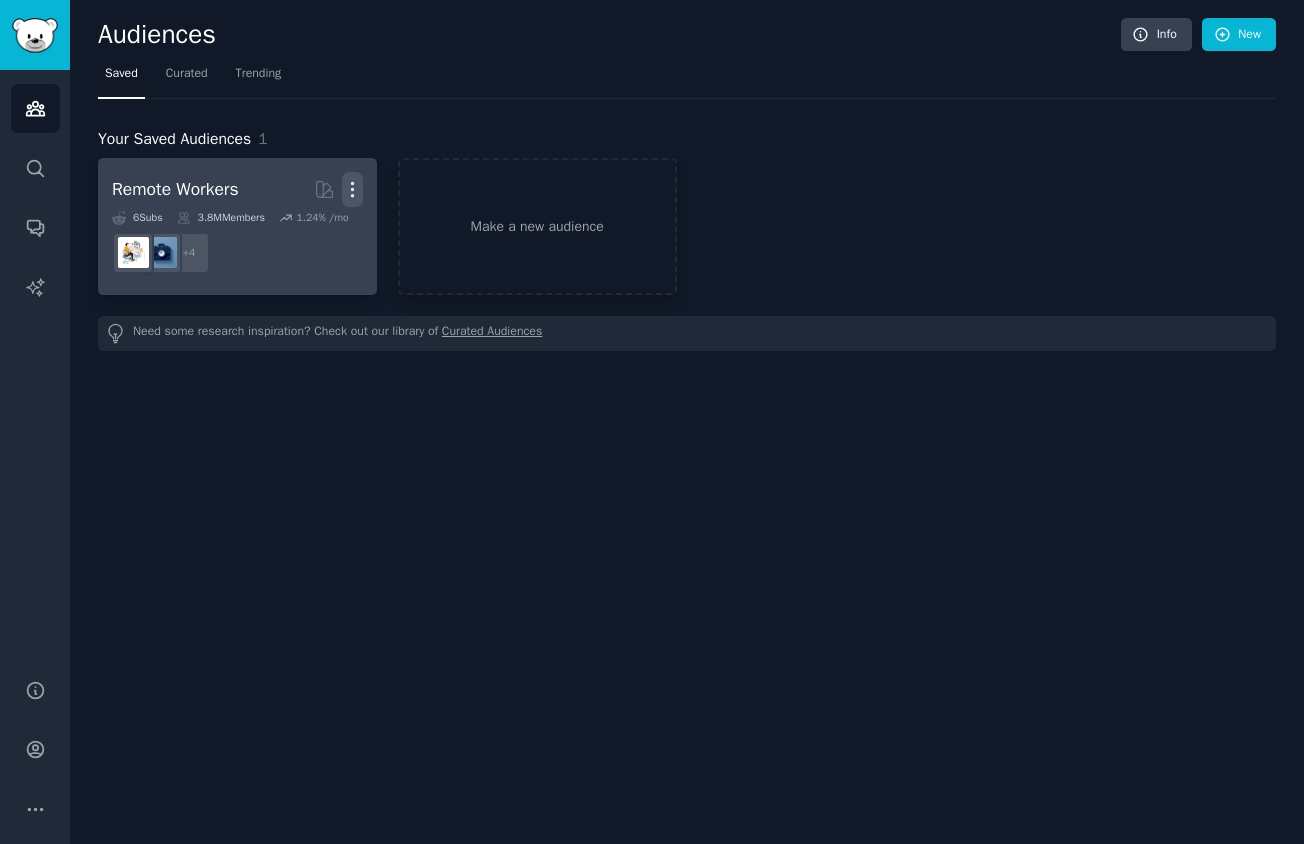 click 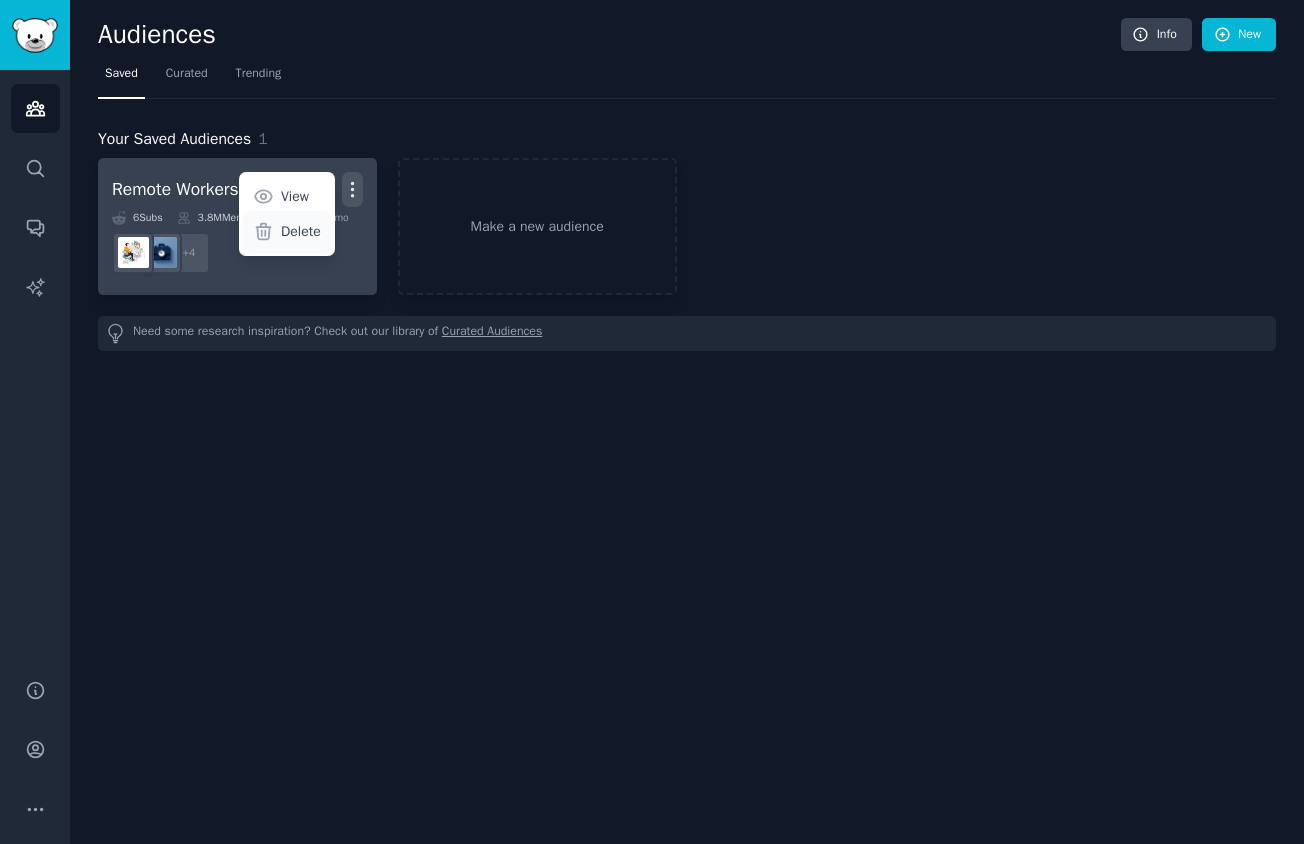 click on "Delete" at bounding box center [301, 231] 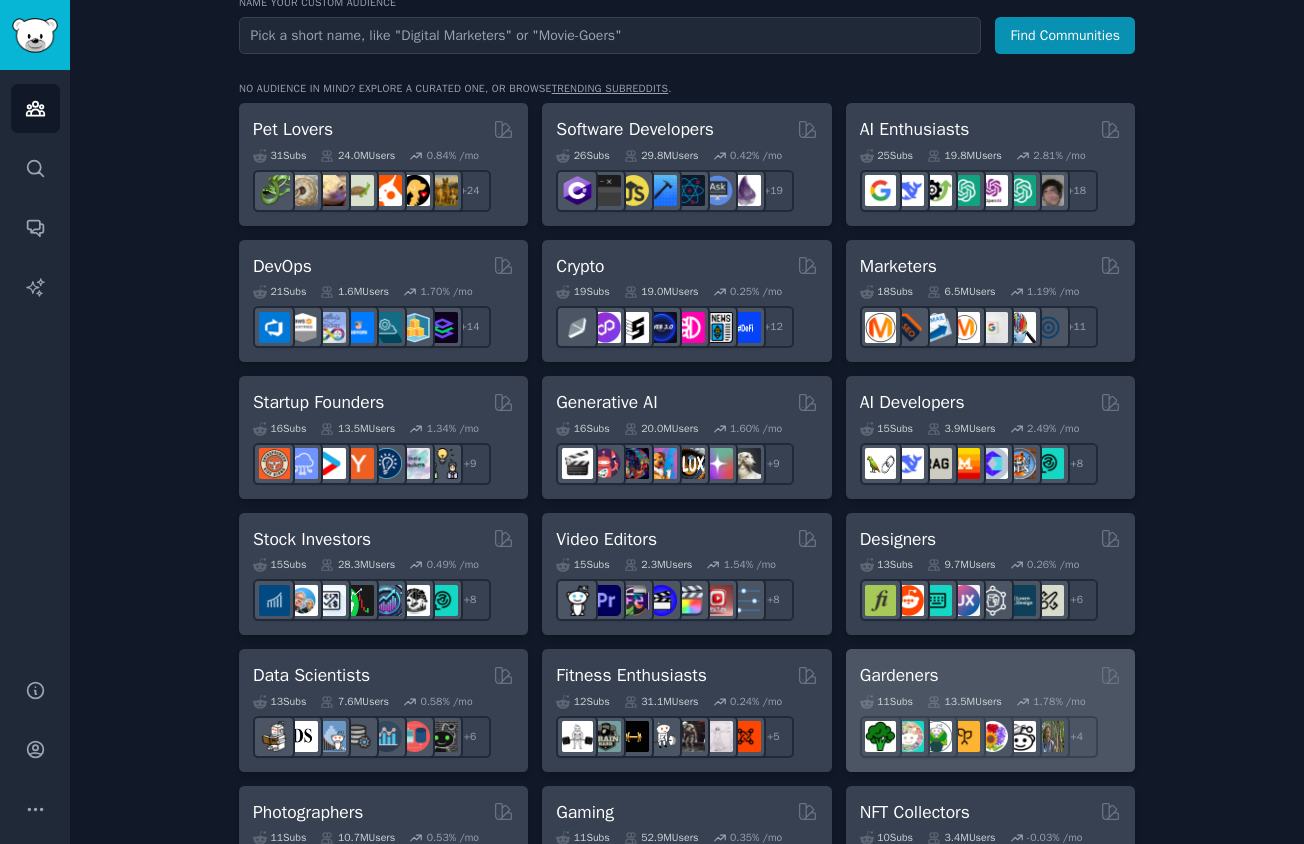 scroll, scrollTop: 320, scrollLeft: 0, axis: vertical 